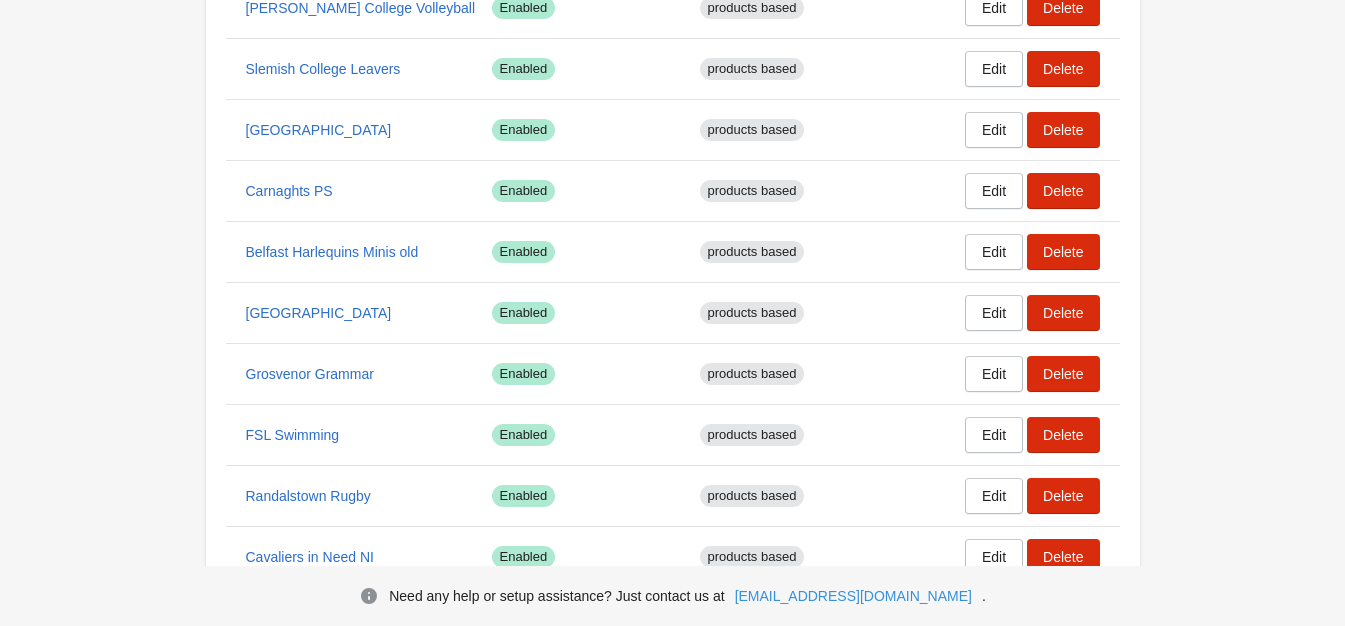 scroll, scrollTop: 8774, scrollLeft: 0, axis: vertical 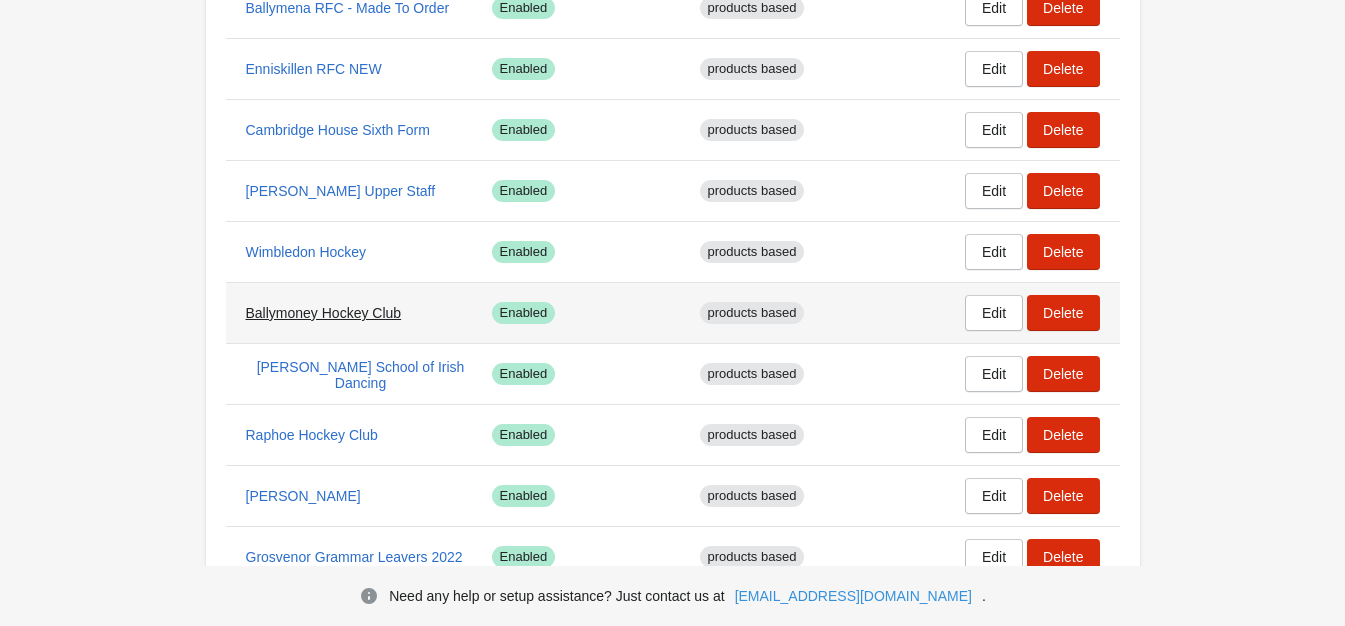 click on "Ballymoney Hockey Club" at bounding box center [324, 313] 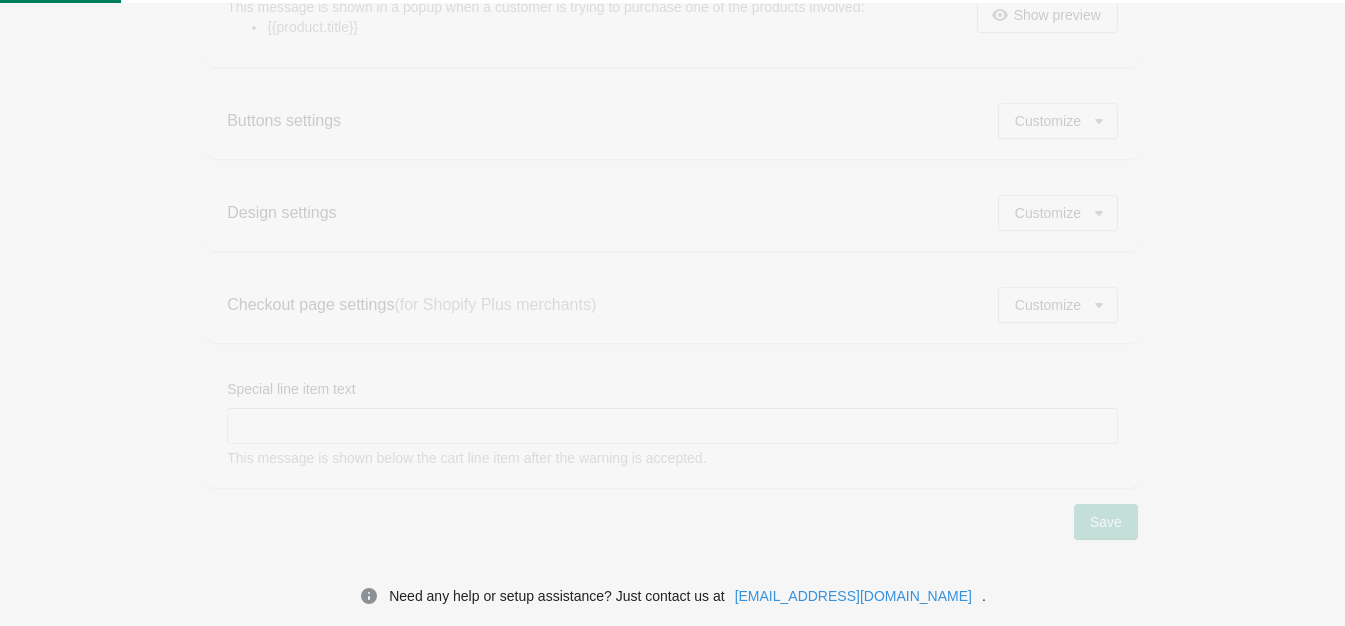 type on "**********" 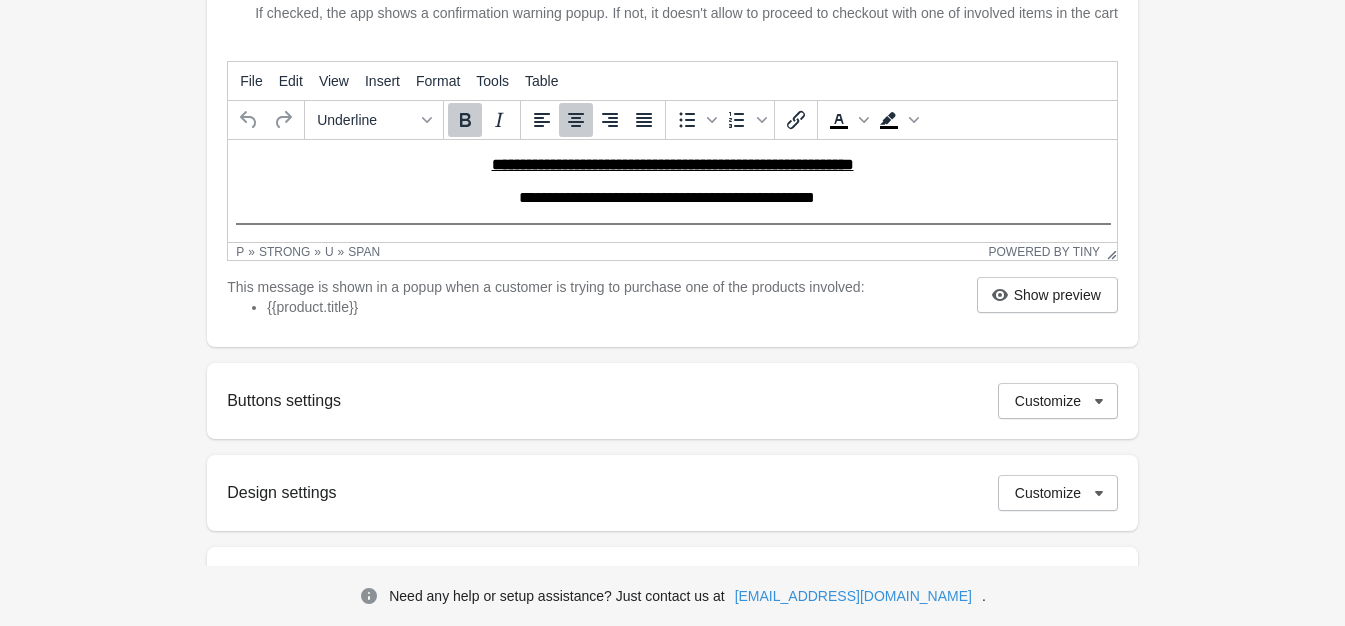 scroll, scrollTop: 100, scrollLeft: 0, axis: vertical 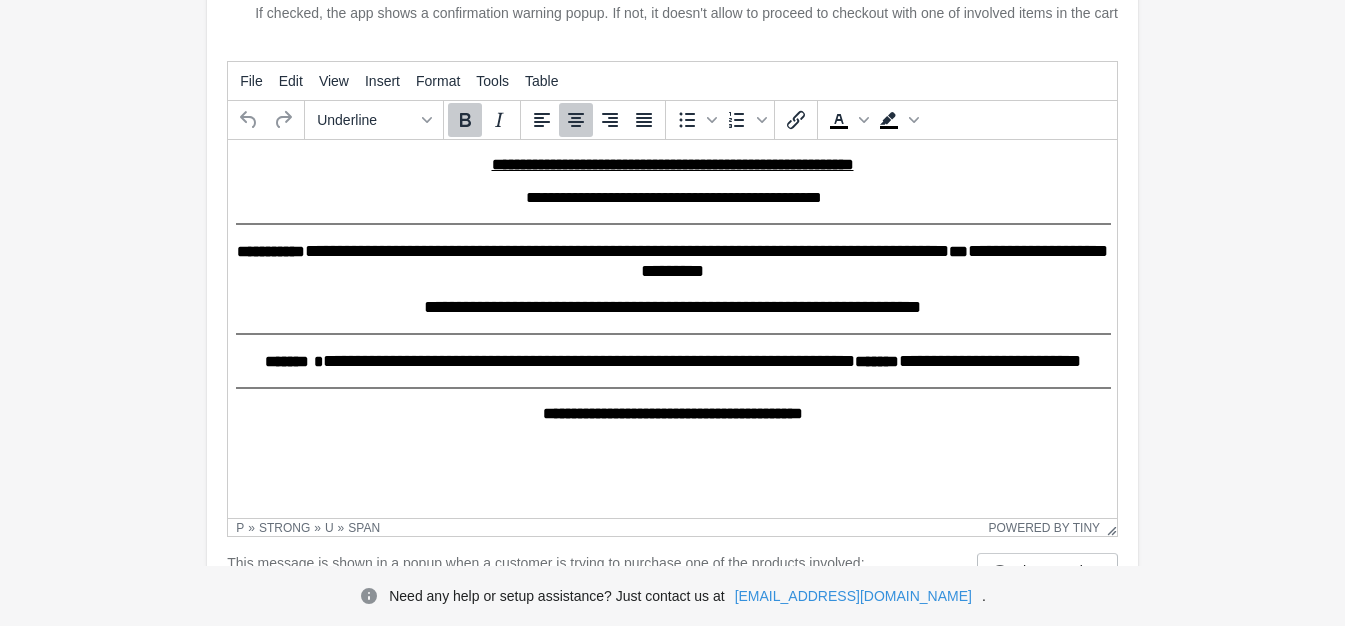 drag, startPoint x: 1112, startPoint y: 278, endPoint x: 1113, endPoint y: 556, distance: 278.0018 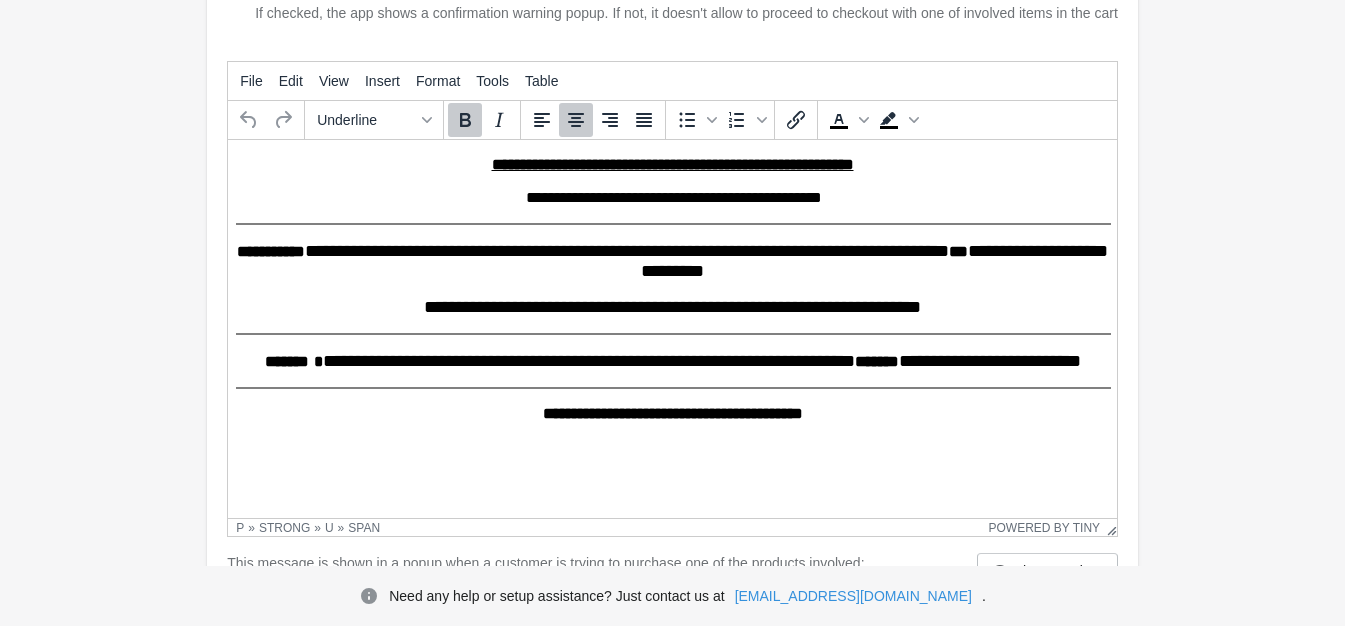 click on "**********" at bounding box center [674, 198] 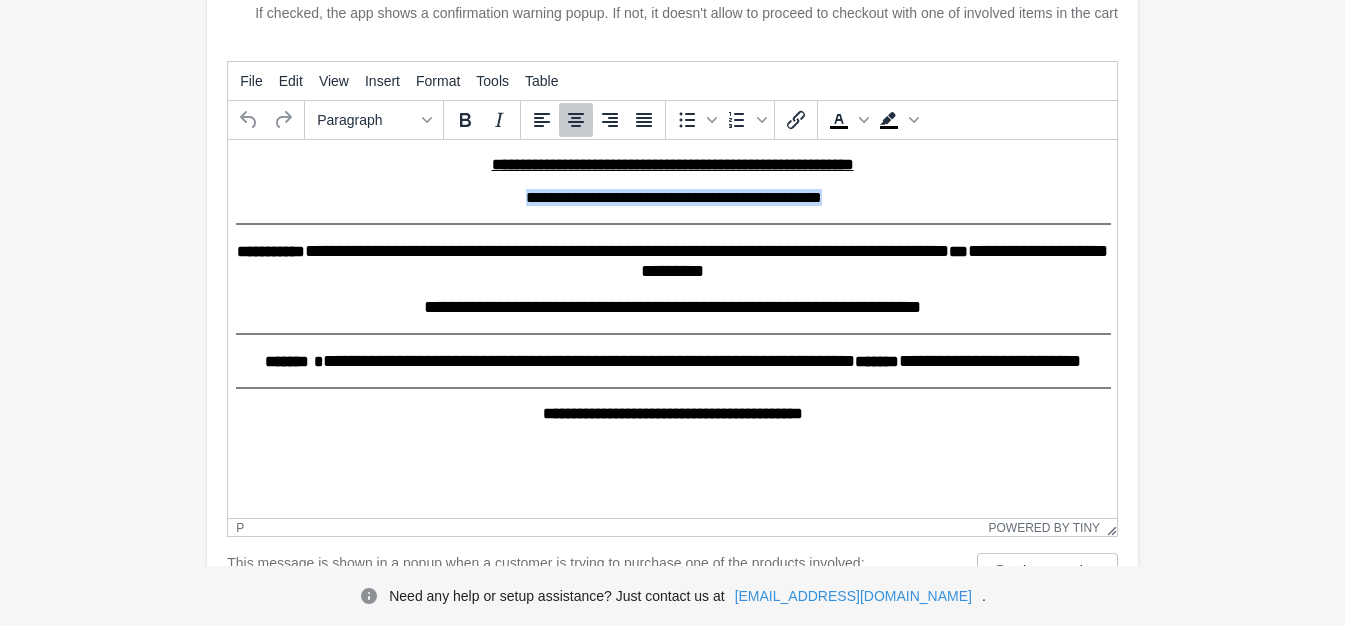drag, startPoint x: 852, startPoint y: 204, endPoint x: 495, endPoint y: 202, distance: 357.0056 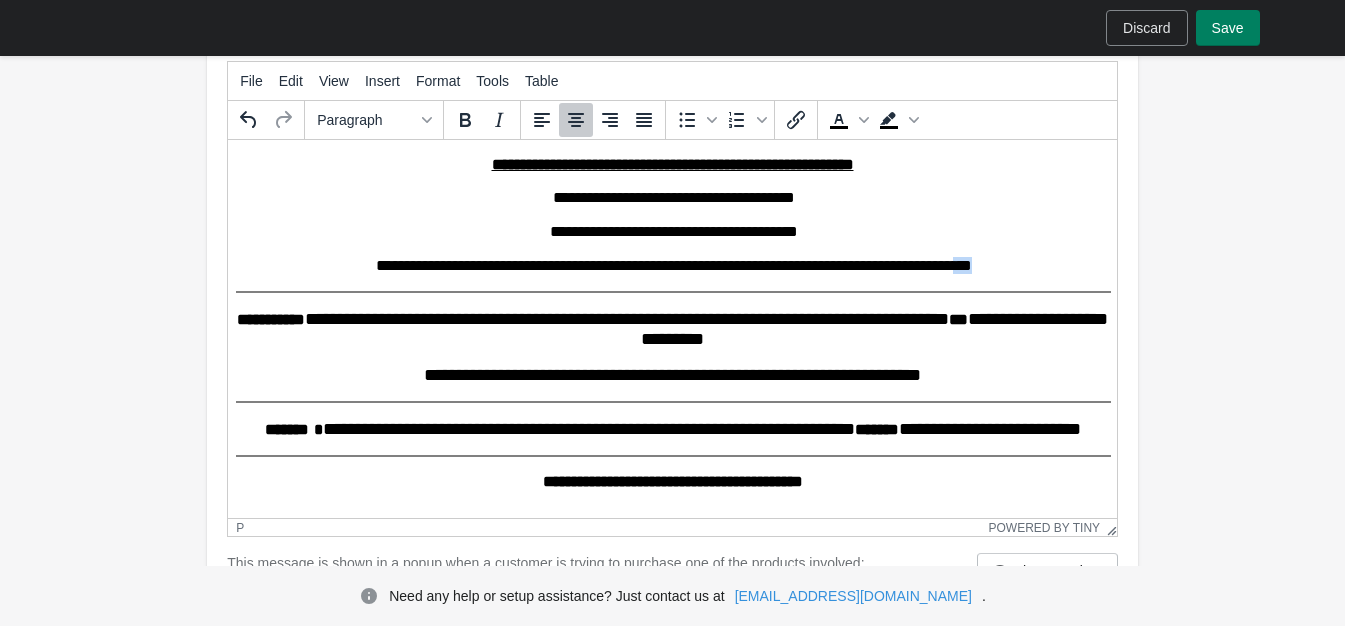 drag, startPoint x: 1016, startPoint y: 270, endPoint x: 971, endPoint y: 271, distance: 45.01111 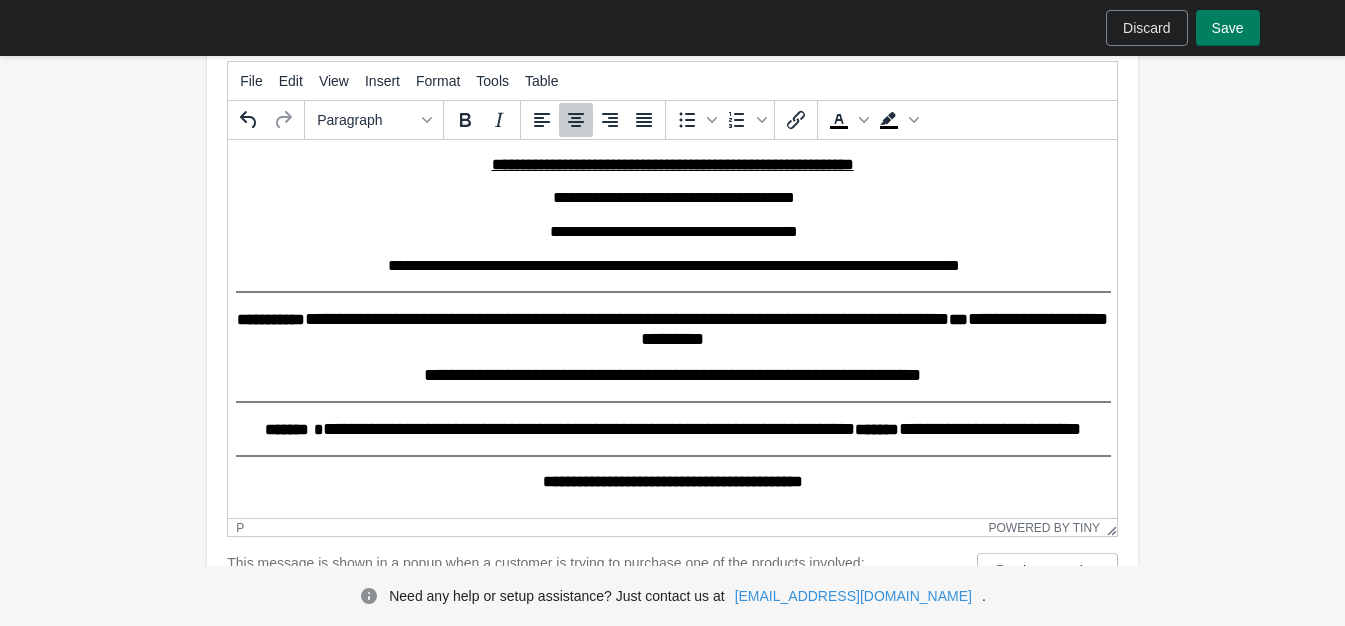 click on "**********" at bounding box center [674, 266] 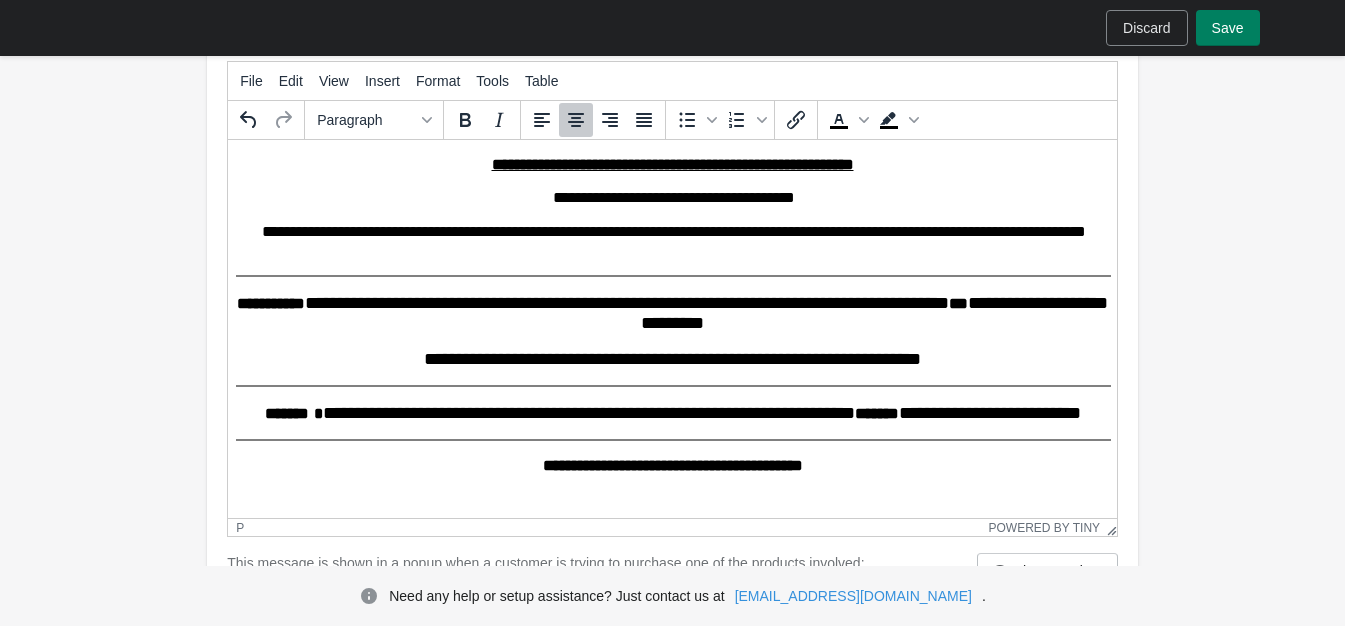 click on "**********" at bounding box center (674, 241) 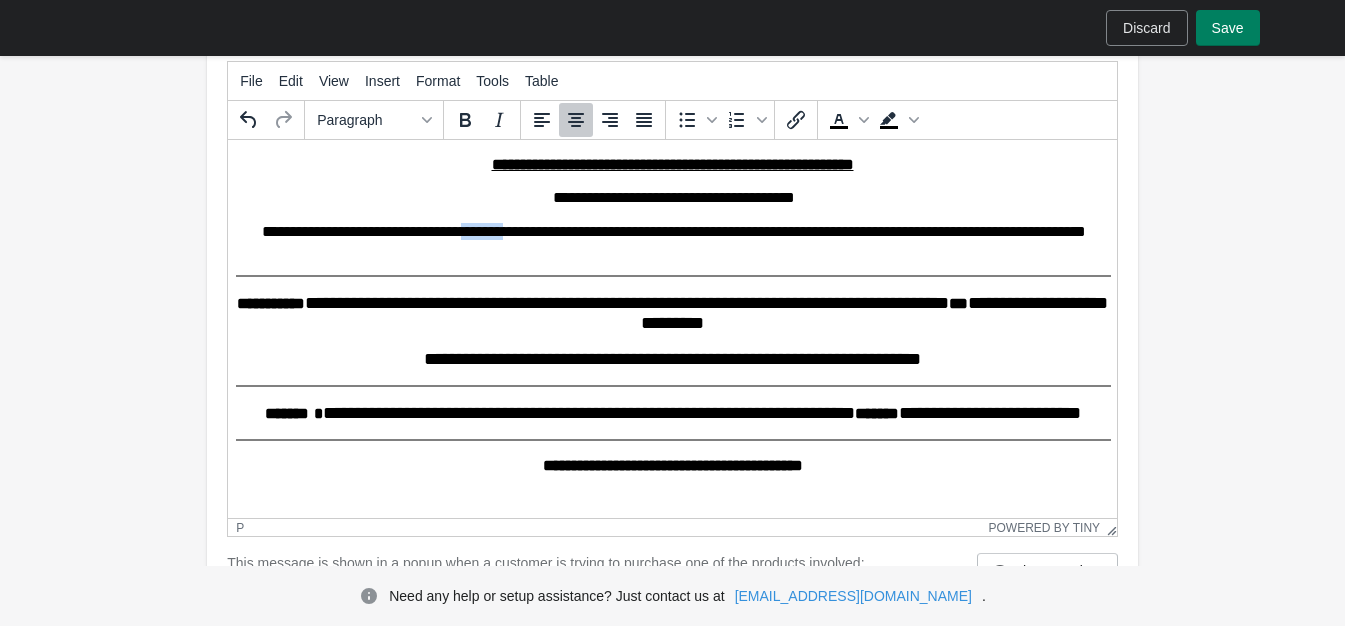 click on "**********" at bounding box center [674, 241] 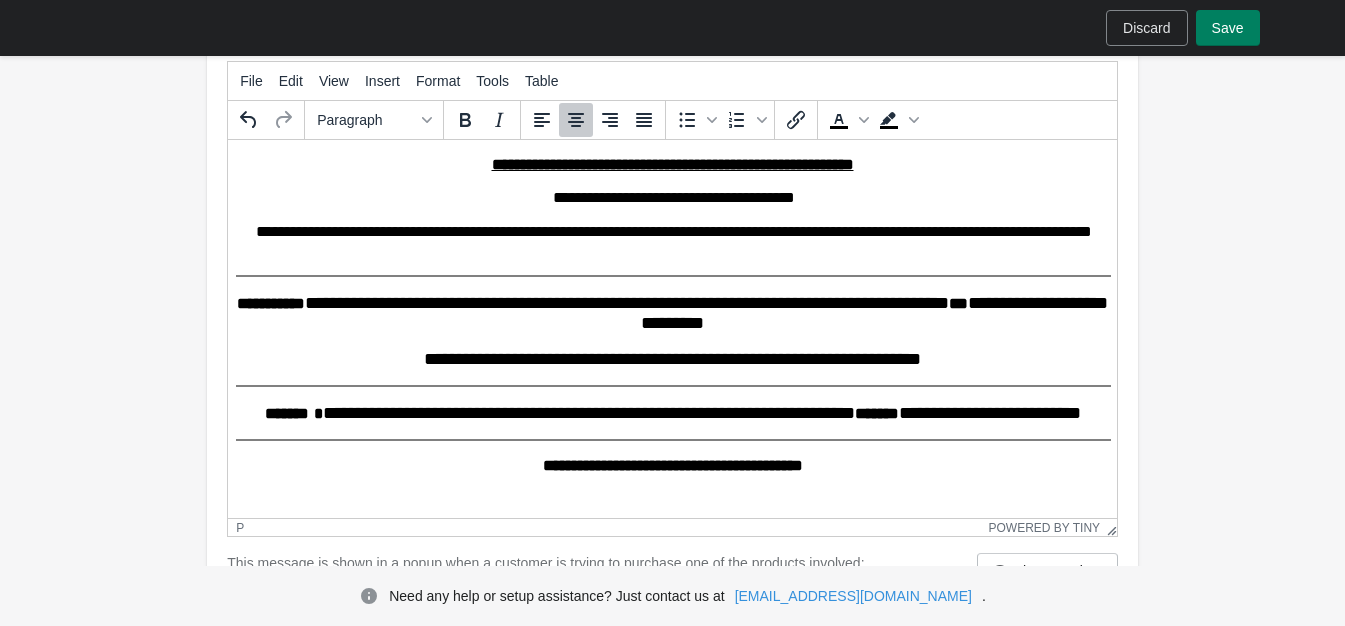 click on "**********" at bounding box center [674, 241] 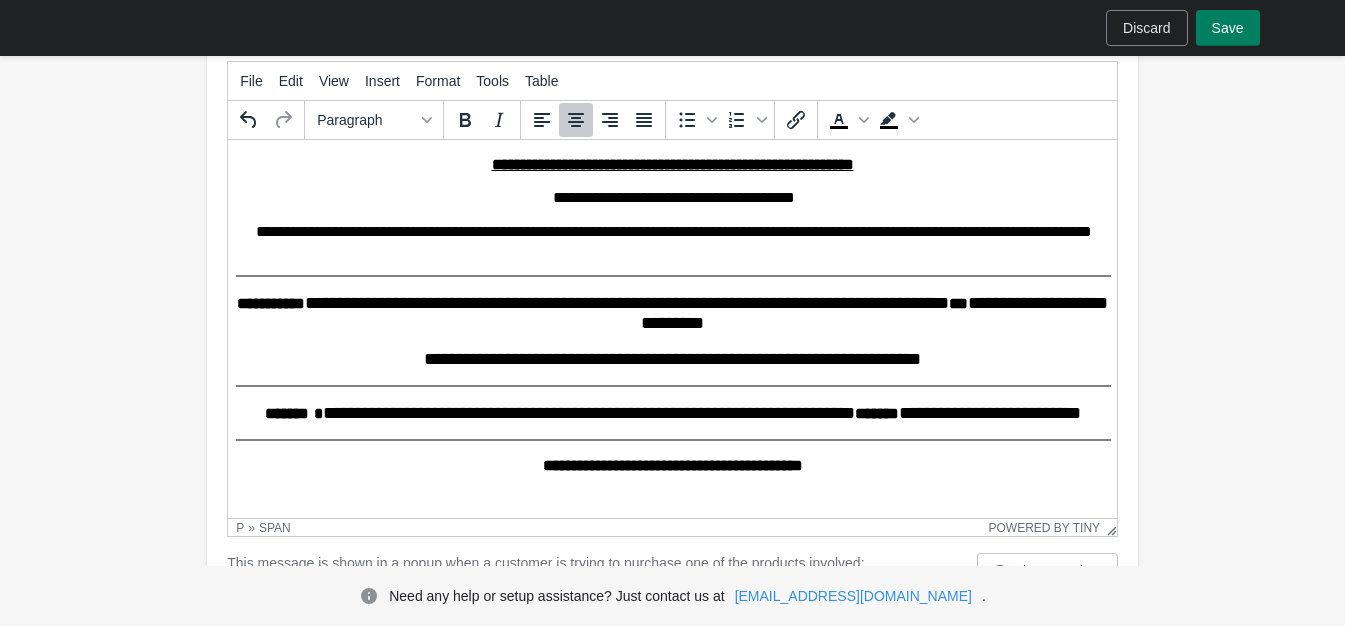 click on "**********" at bounding box center (874, 313) 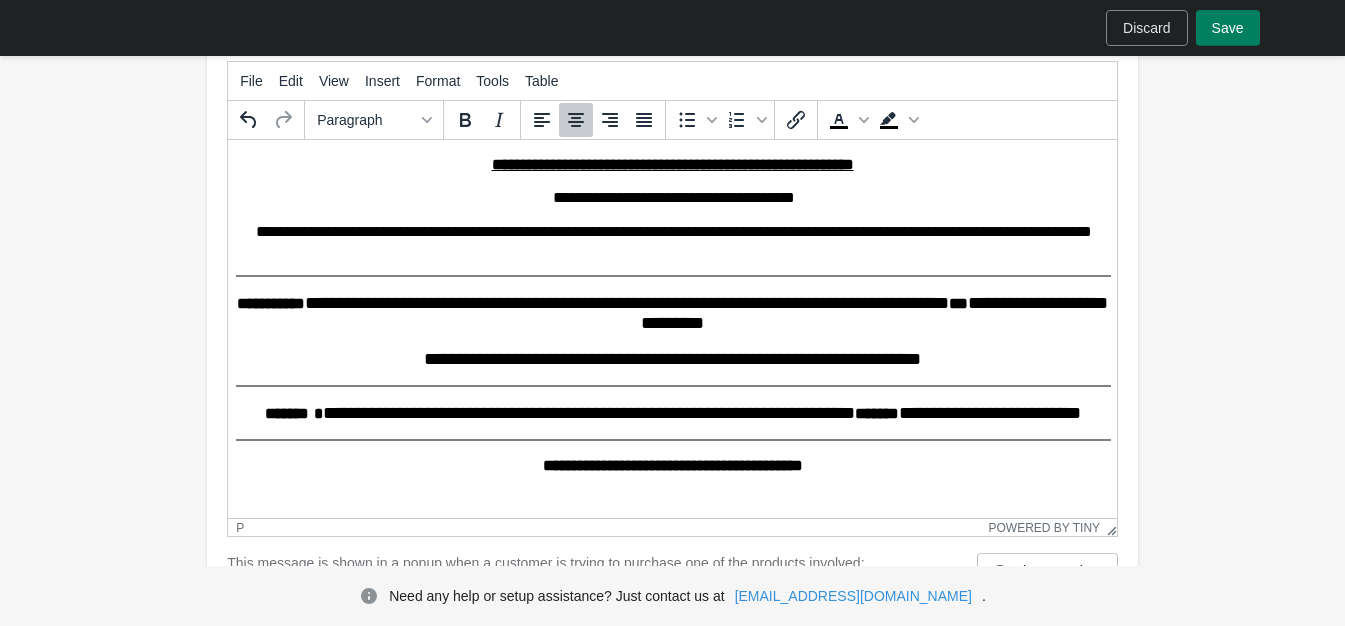 click on "**********" at bounding box center [674, 241] 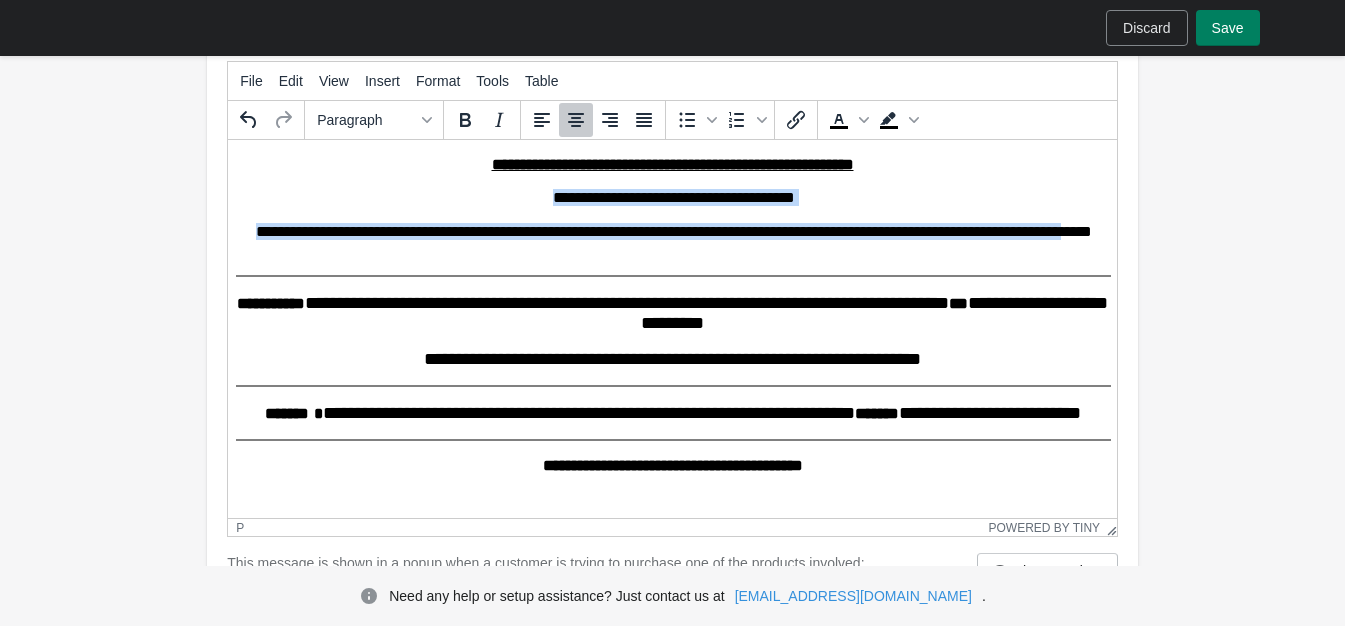 drag, startPoint x: 523, startPoint y: 195, endPoint x: 652, endPoint y: 245, distance: 138.351 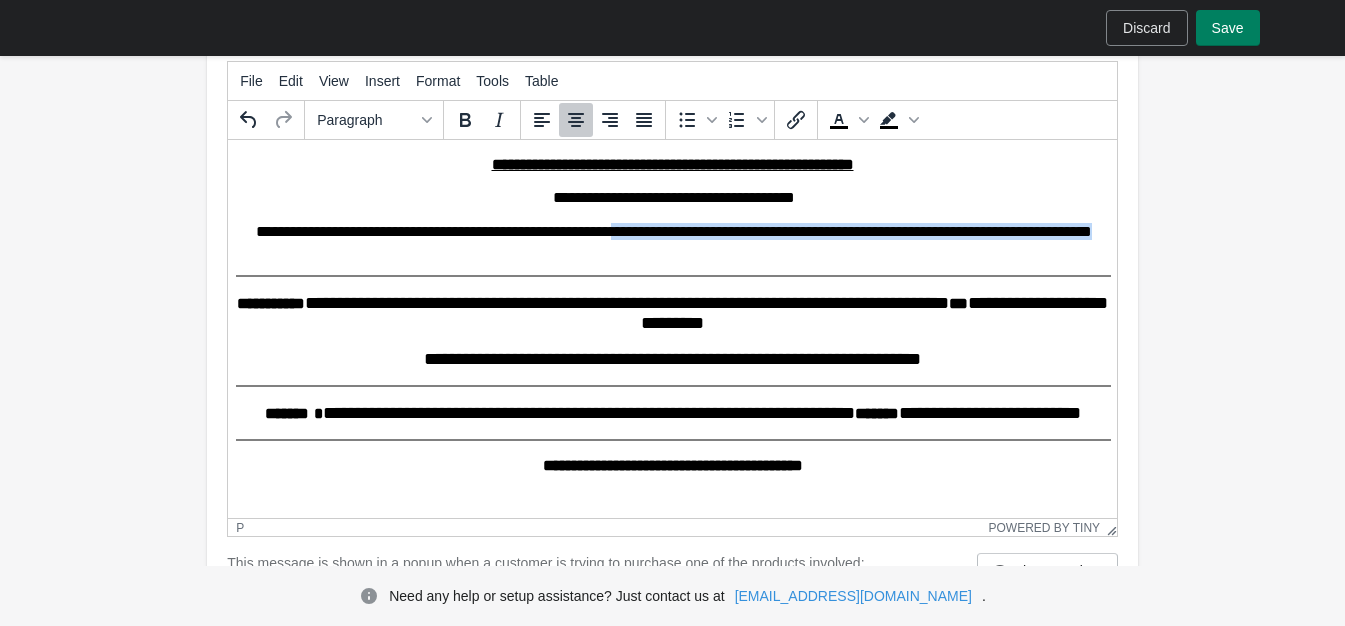drag, startPoint x: 617, startPoint y: 232, endPoint x: 1047, endPoint y: 253, distance: 430.51248 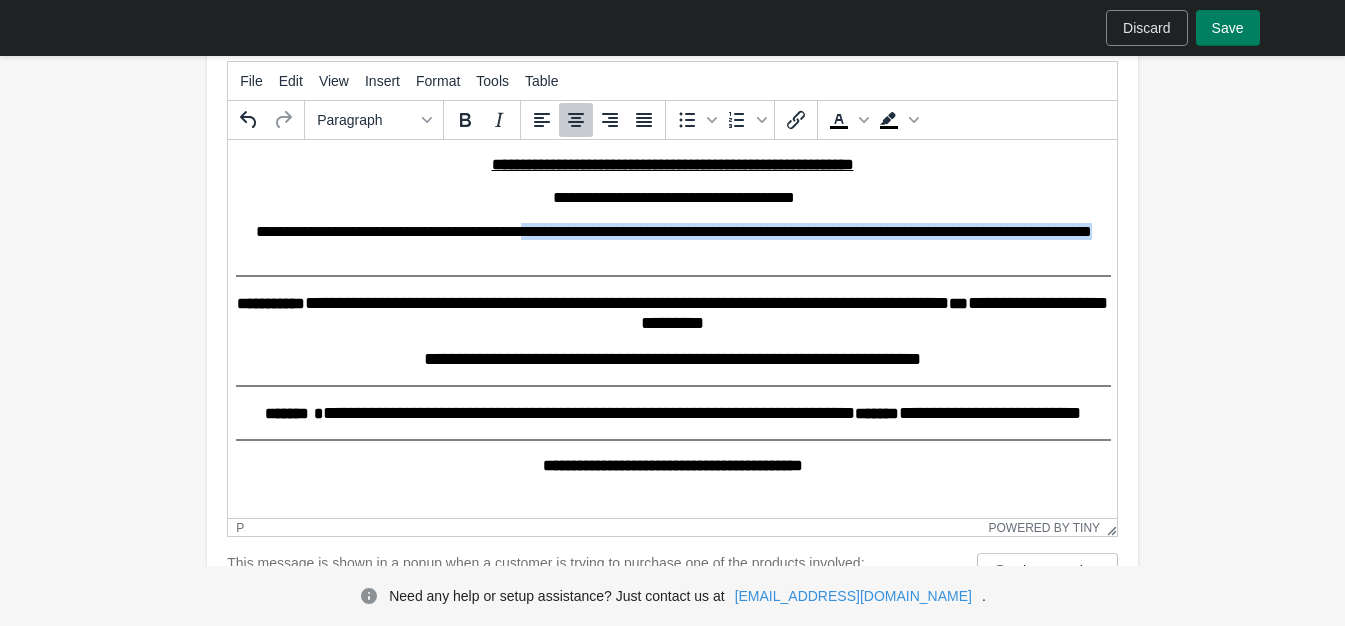 drag, startPoint x: 522, startPoint y: 228, endPoint x: 744, endPoint y: 254, distance: 223.51733 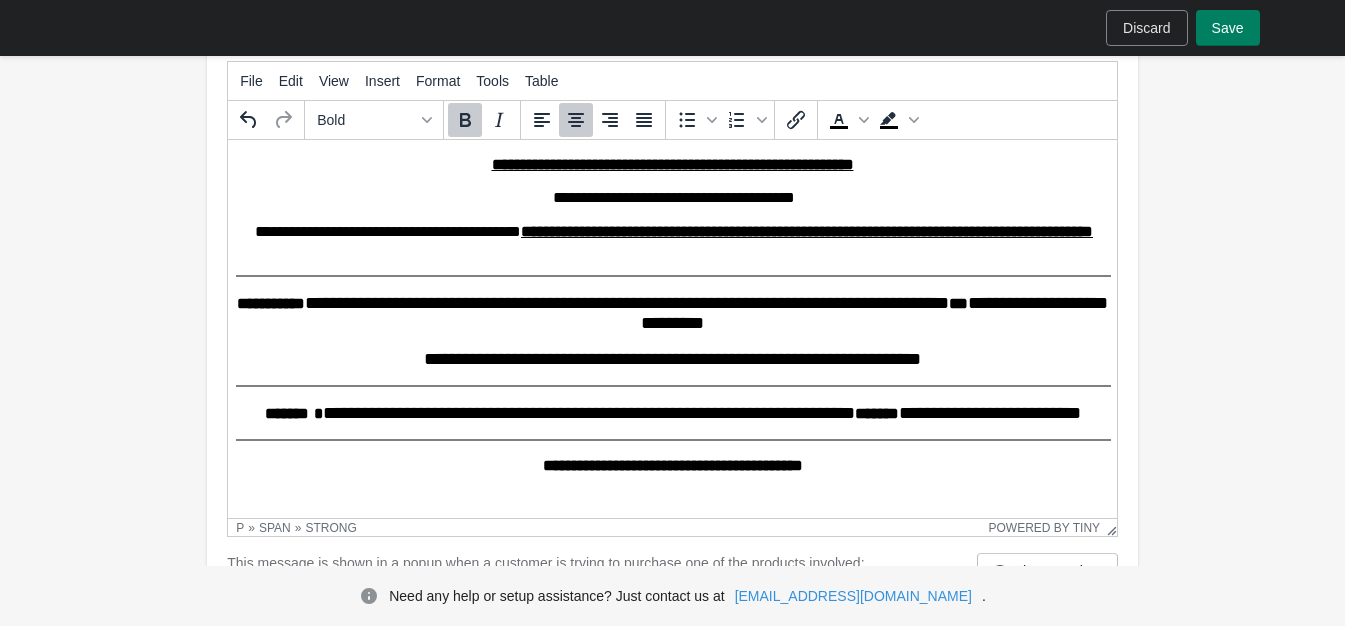 click on "**********" at bounding box center (672, 313) 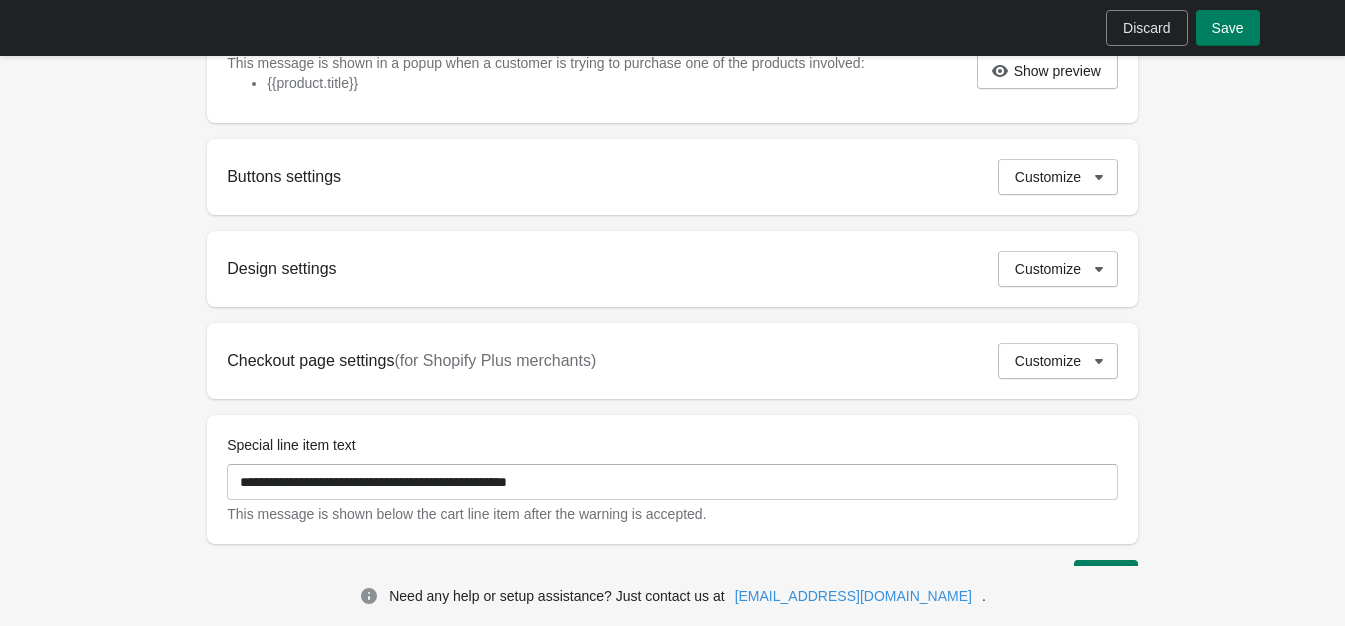 scroll, scrollTop: 998, scrollLeft: 0, axis: vertical 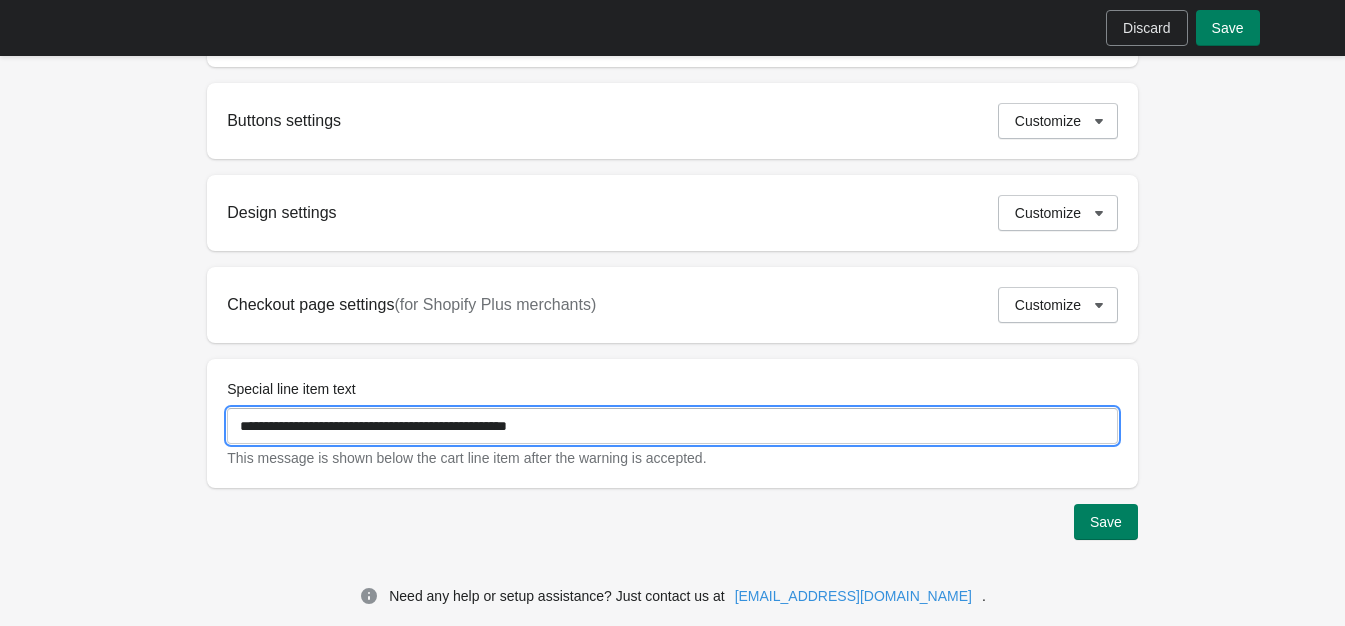 drag, startPoint x: 606, startPoint y: 415, endPoint x: 621, endPoint y: 417, distance: 15.132746 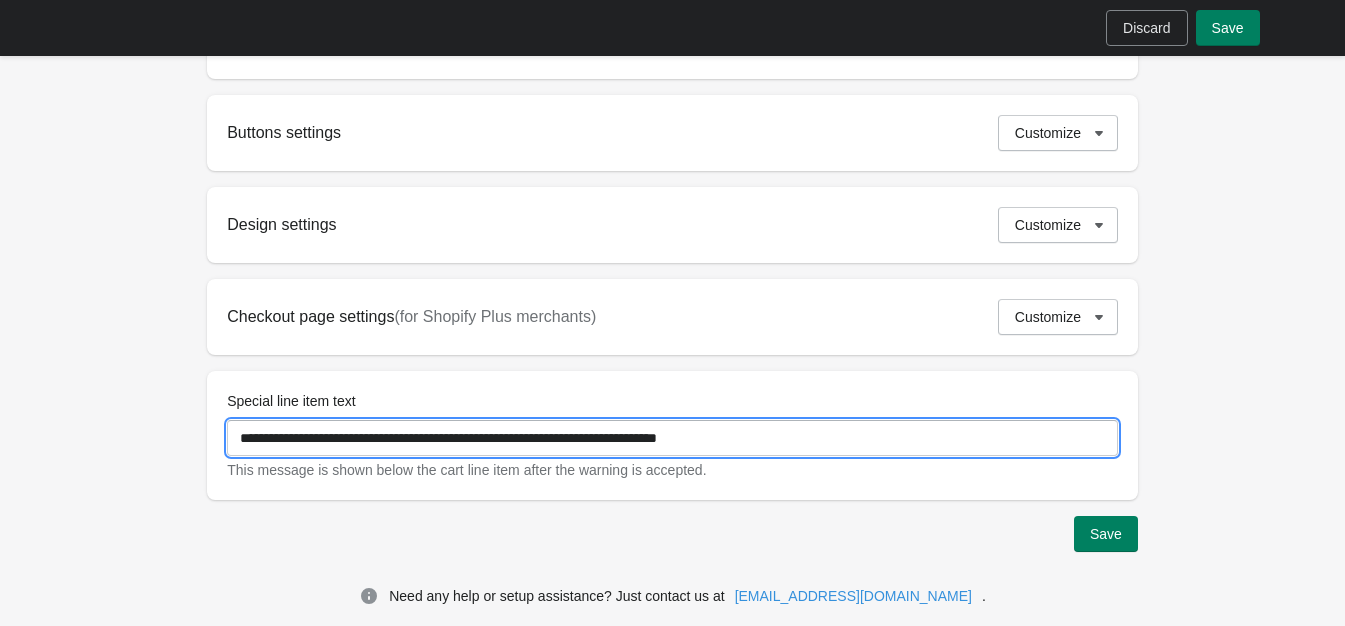 scroll, scrollTop: 998, scrollLeft: 0, axis: vertical 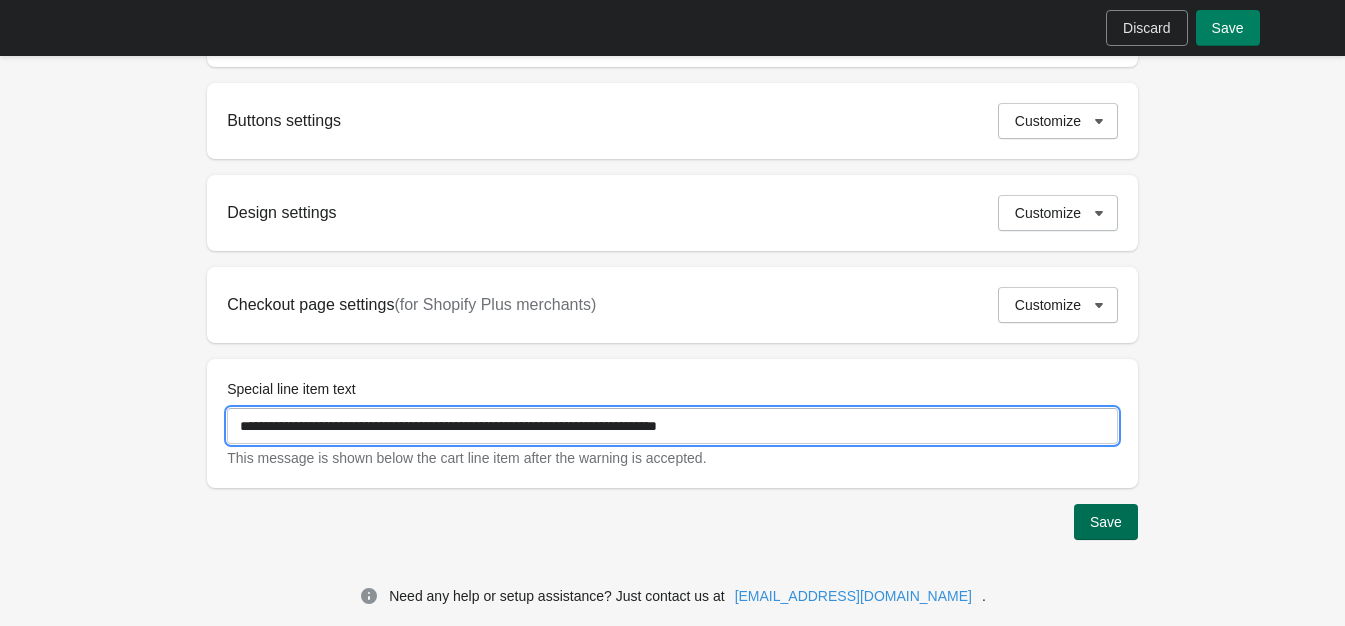 type on "**********" 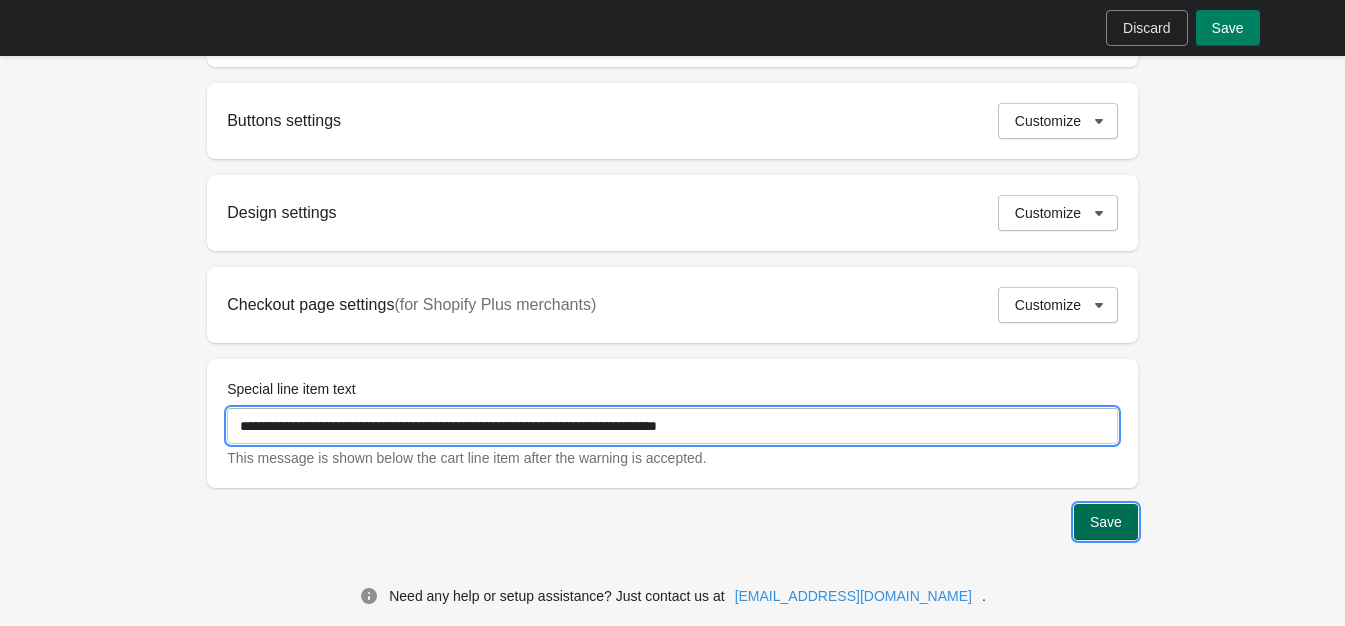 click on "Save" at bounding box center [1106, 522] 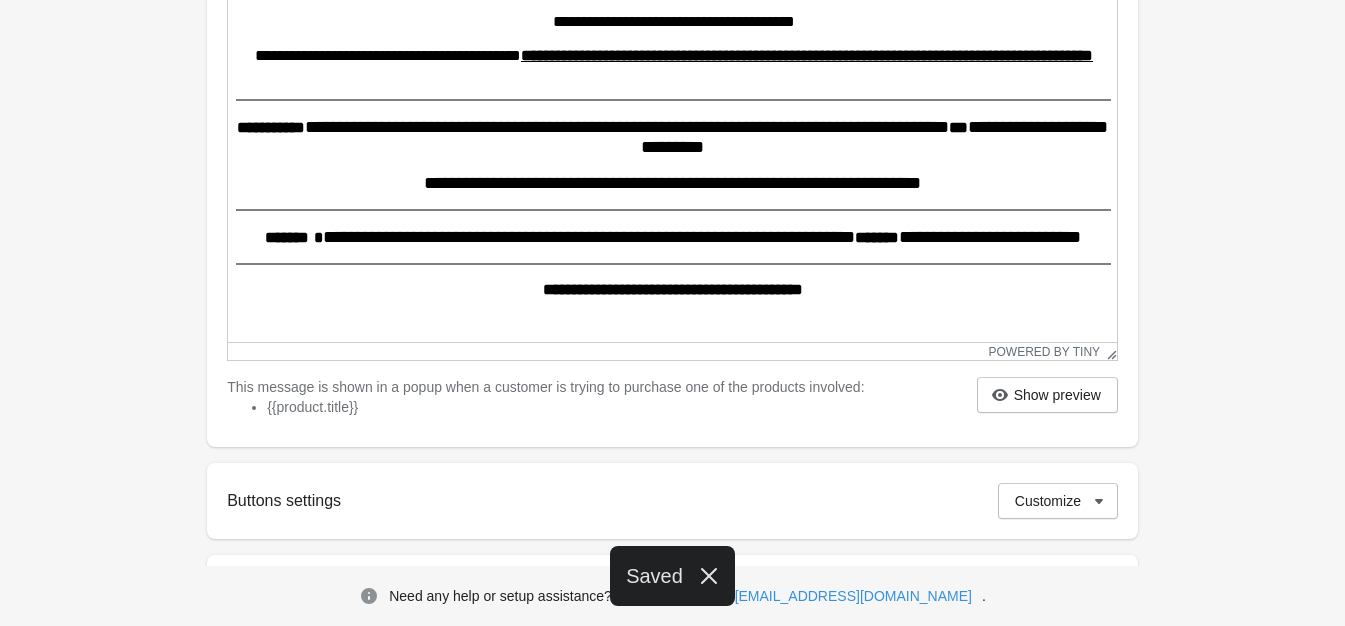 scroll, scrollTop: 198, scrollLeft: 0, axis: vertical 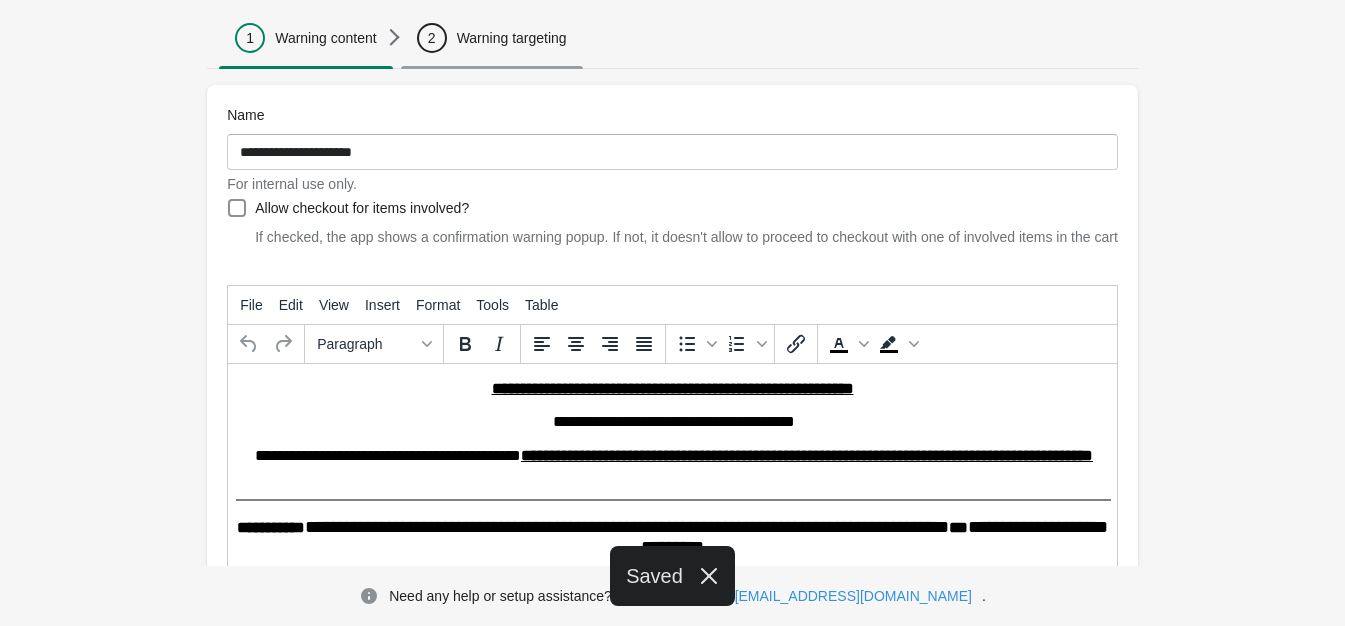 click on "Warning targeting" at bounding box center [512, 38] 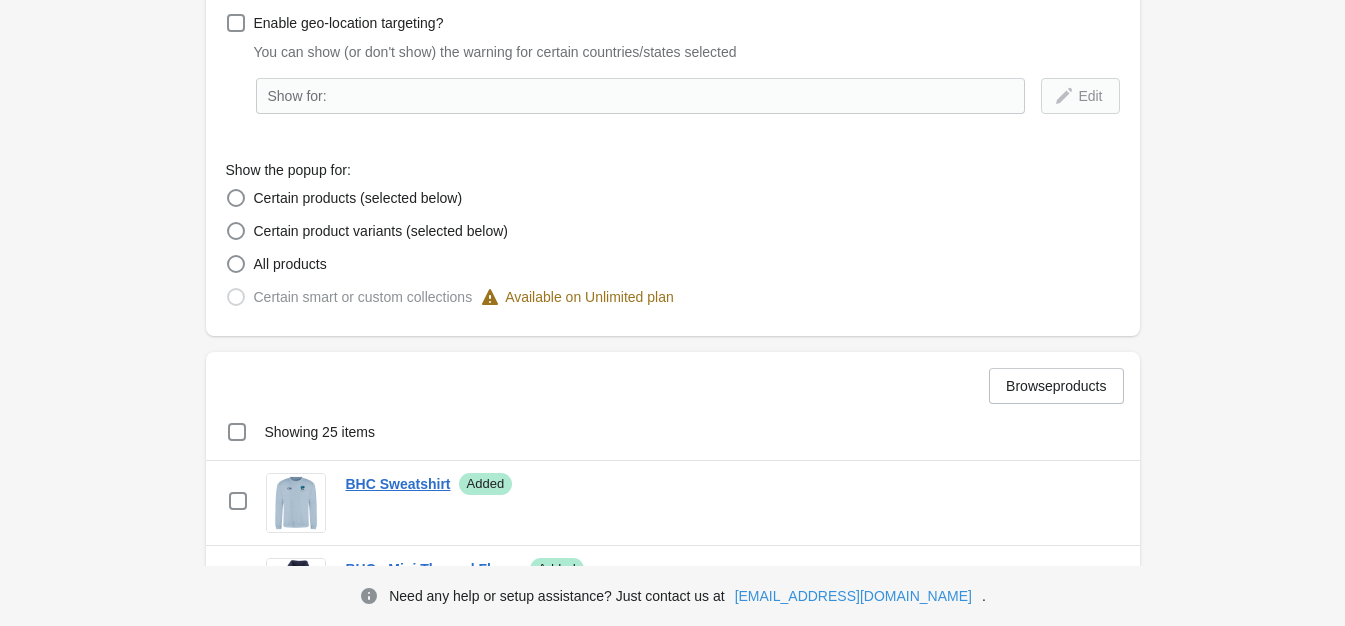 scroll, scrollTop: 534, scrollLeft: 0, axis: vertical 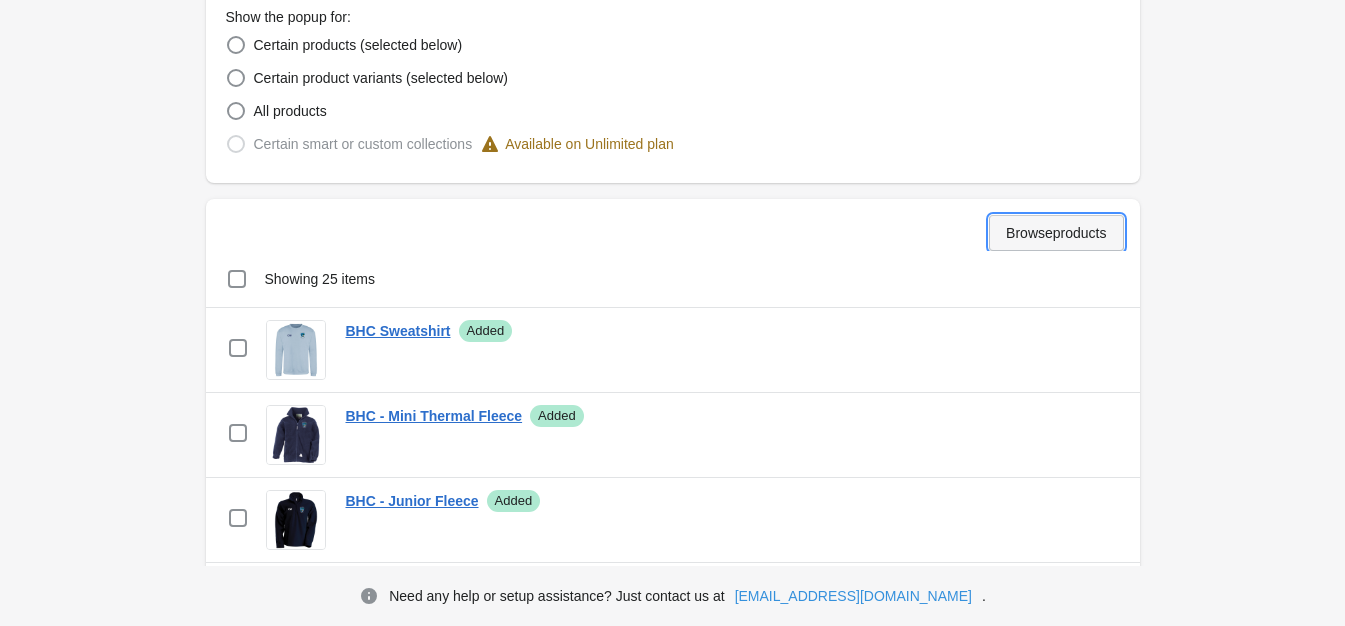 click on "Browse  products" at bounding box center (1056, 233) 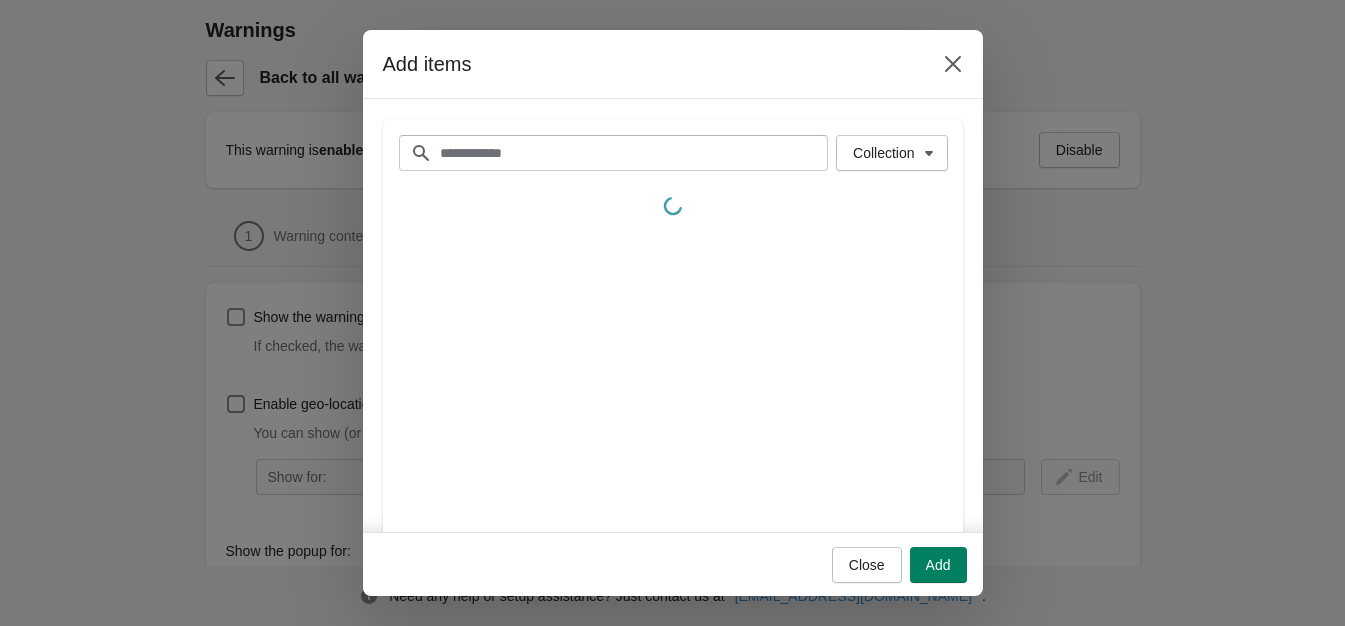 scroll, scrollTop: 534, scrollLeft: 0, axis: vertical 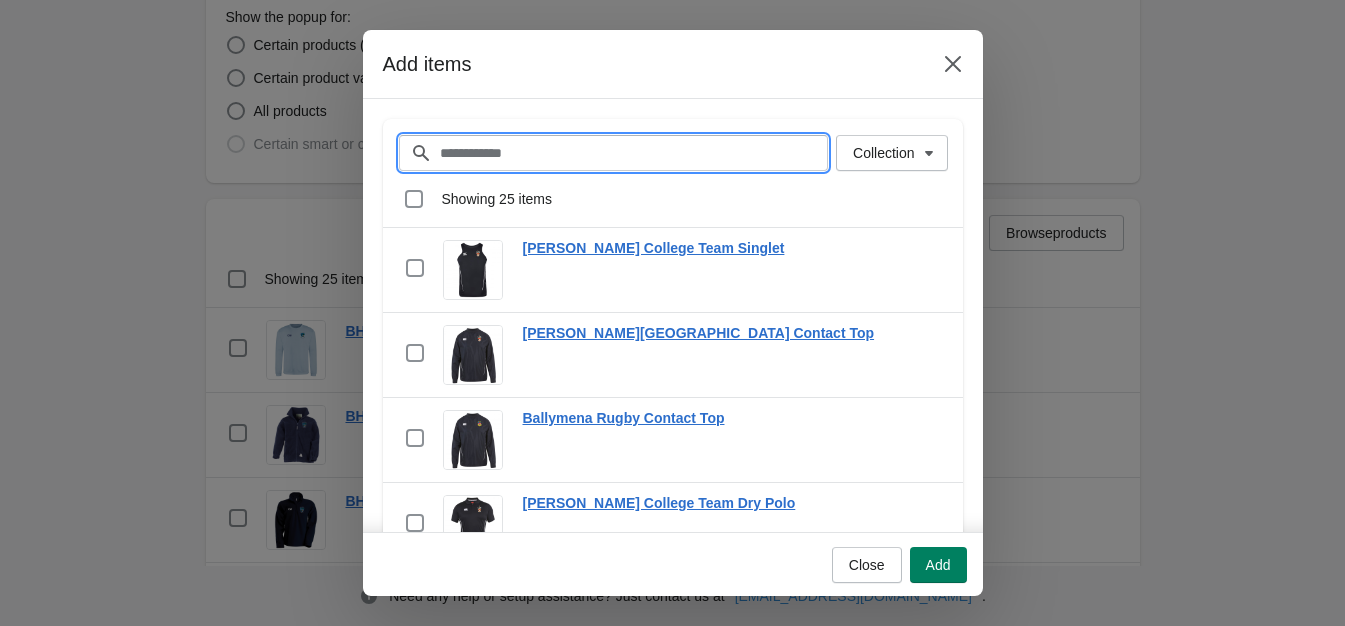 click on "Filter items" at bounding box center (634, 153) 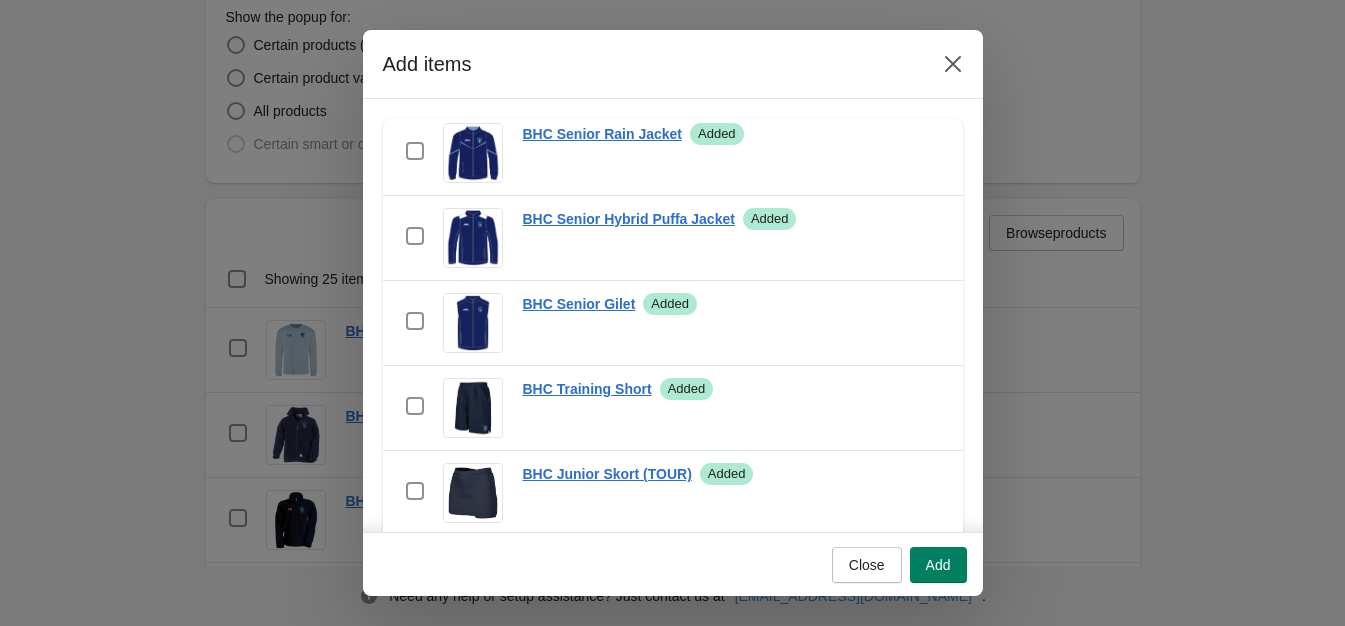 scroll, scrollTop: 1733, scrollLeft: 0, axis: vertical 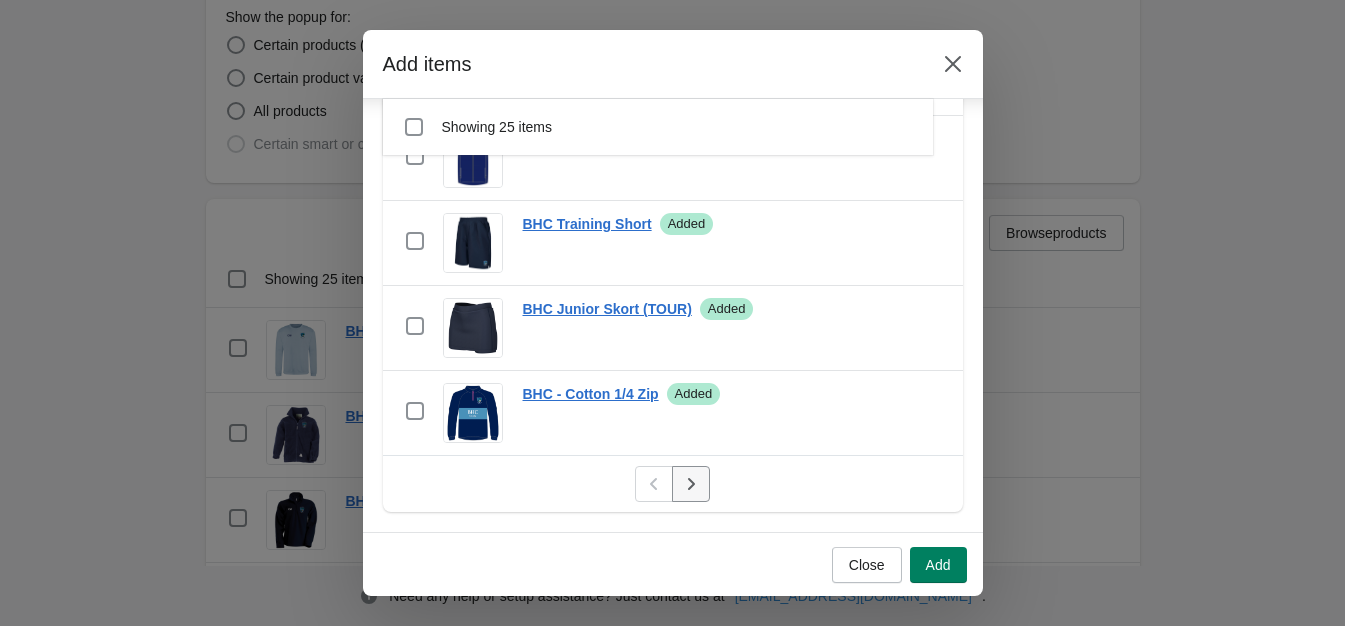 type on "***" 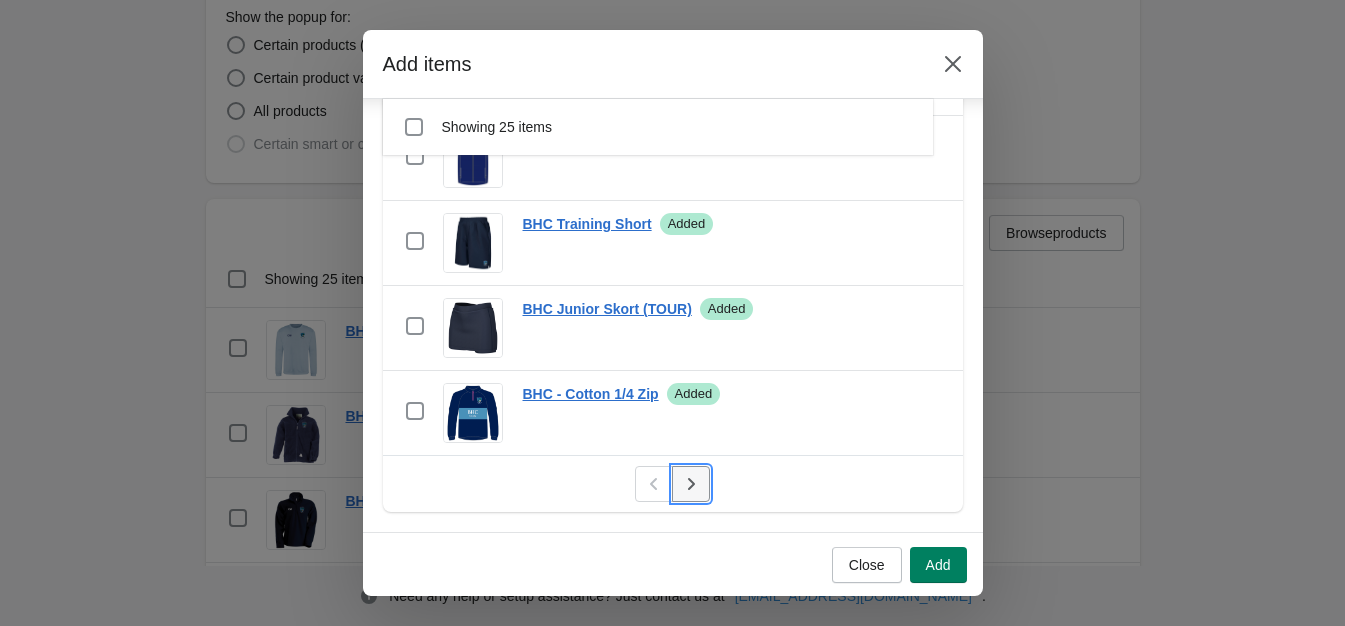 click at bounding box center [691, 484] 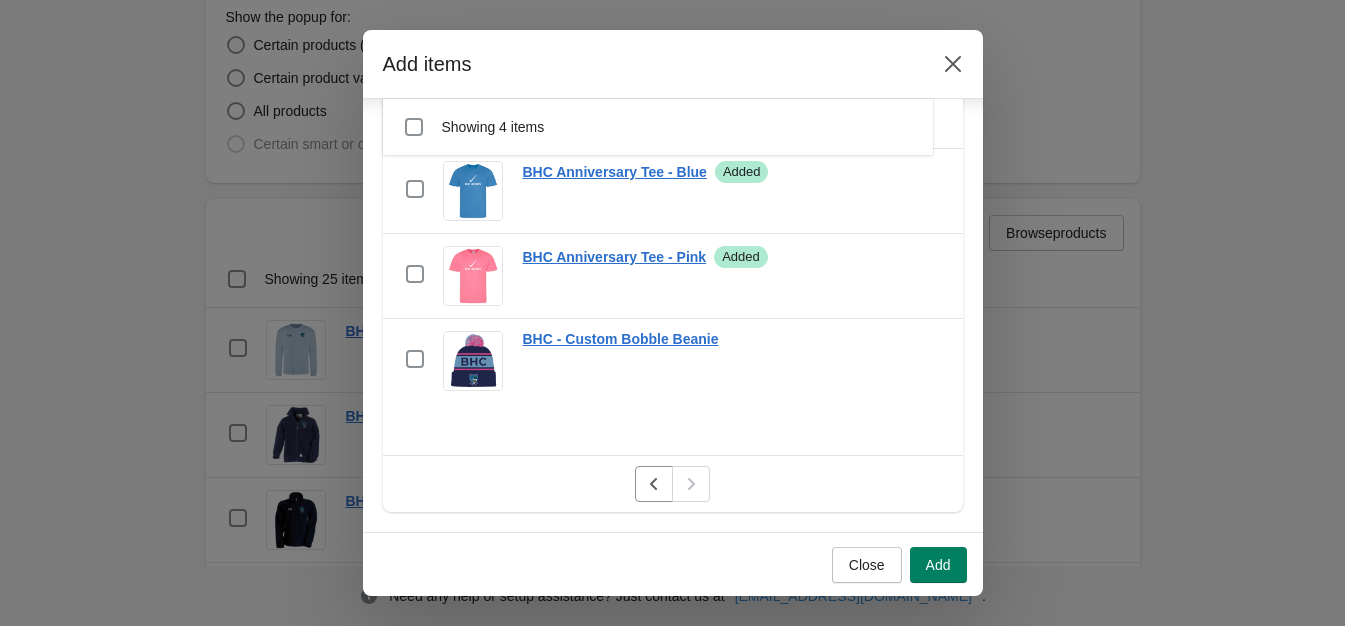 scroll, scrollTop: 0, scrollLeft: 0, axis: both 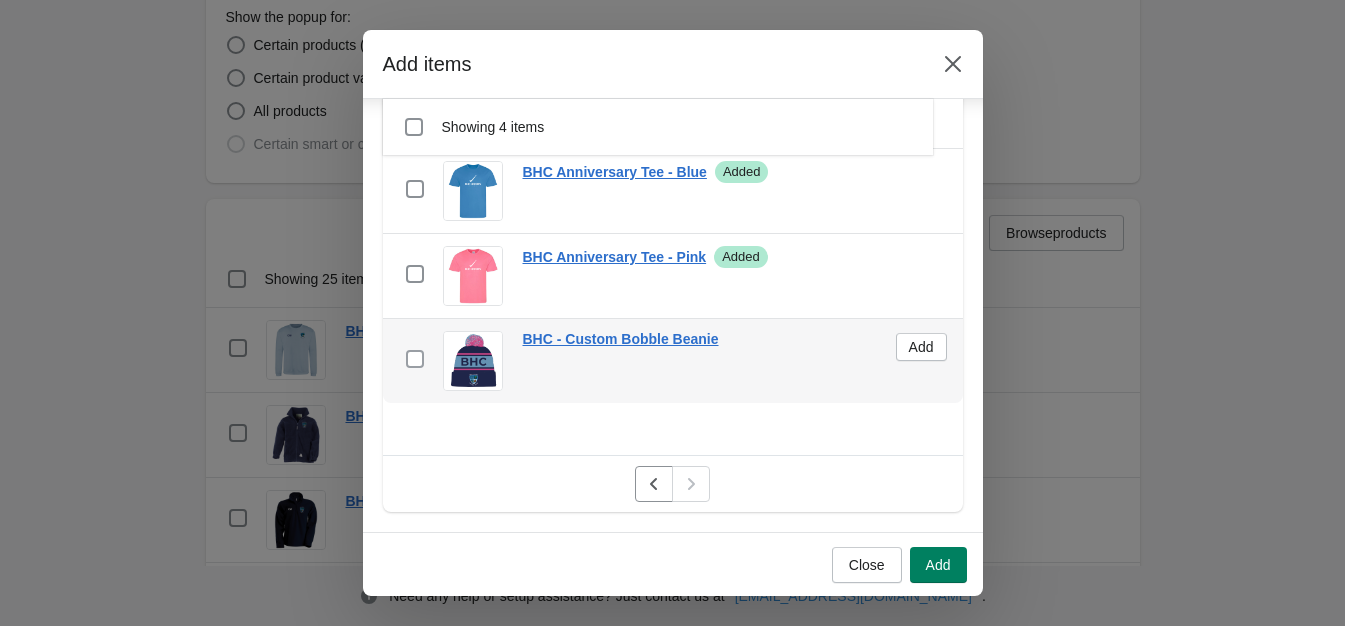 click at bounding box center [415, 359] 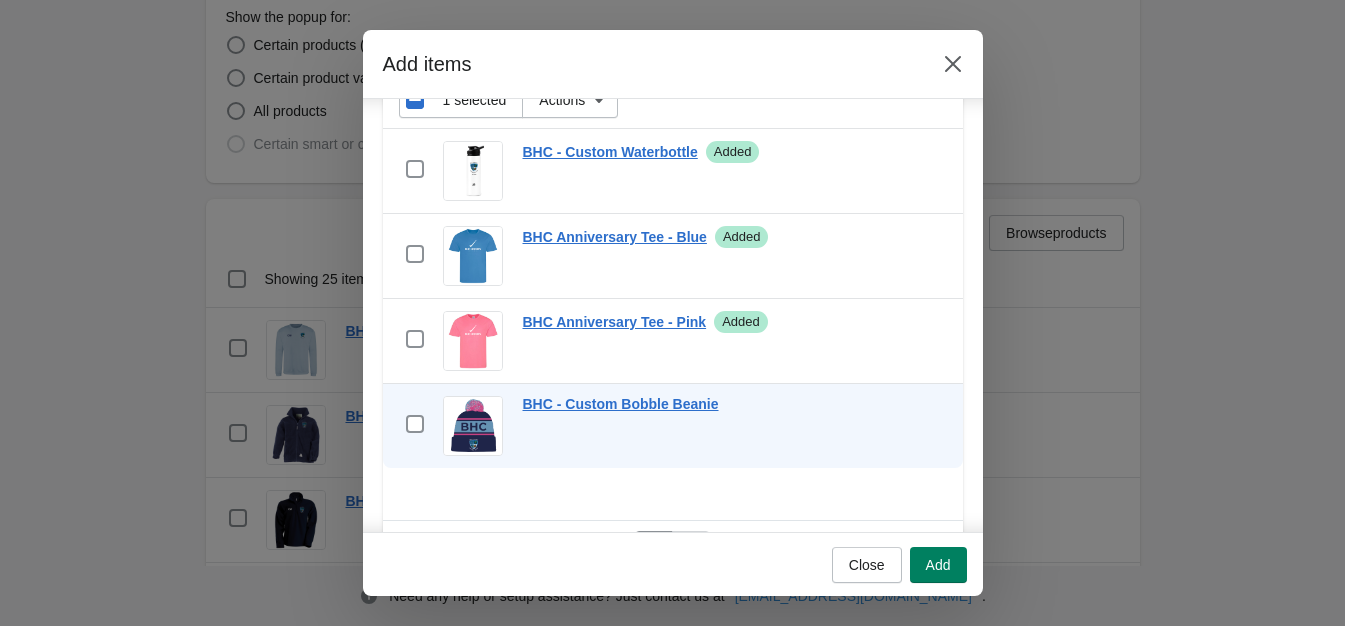 scroll, scrollTop: 0, scrollLeft: 0, axis: both 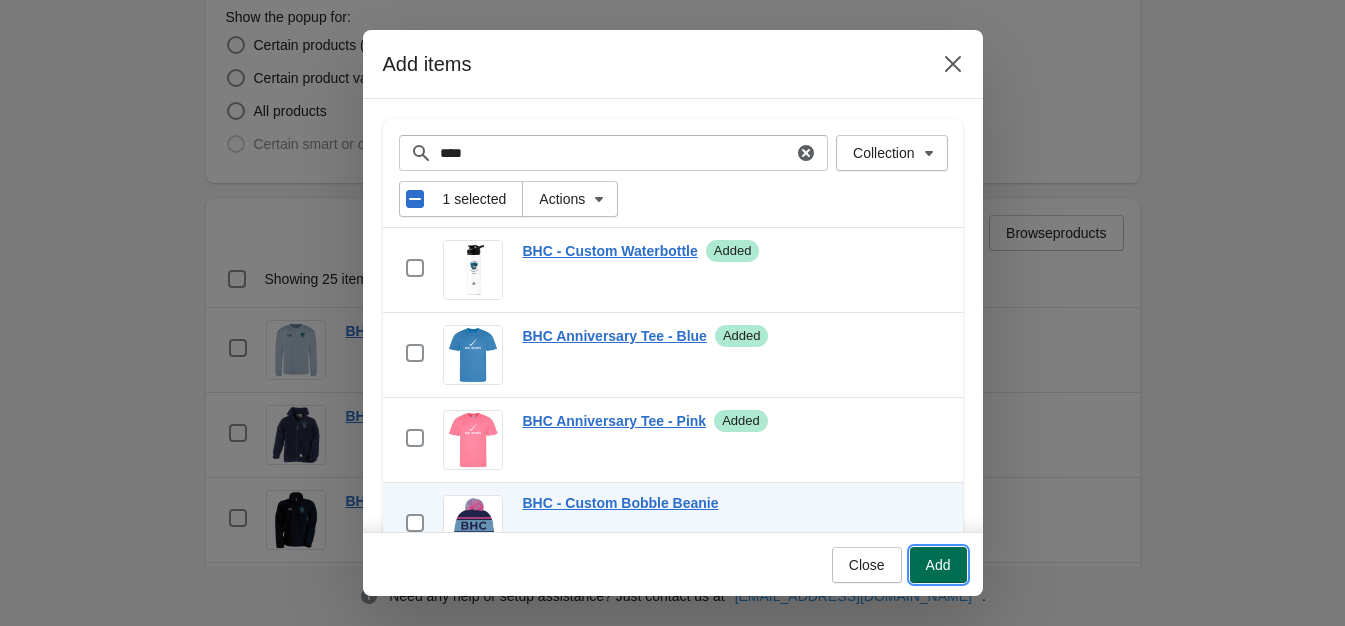 click on "Add" at bounding box center [938, 565] 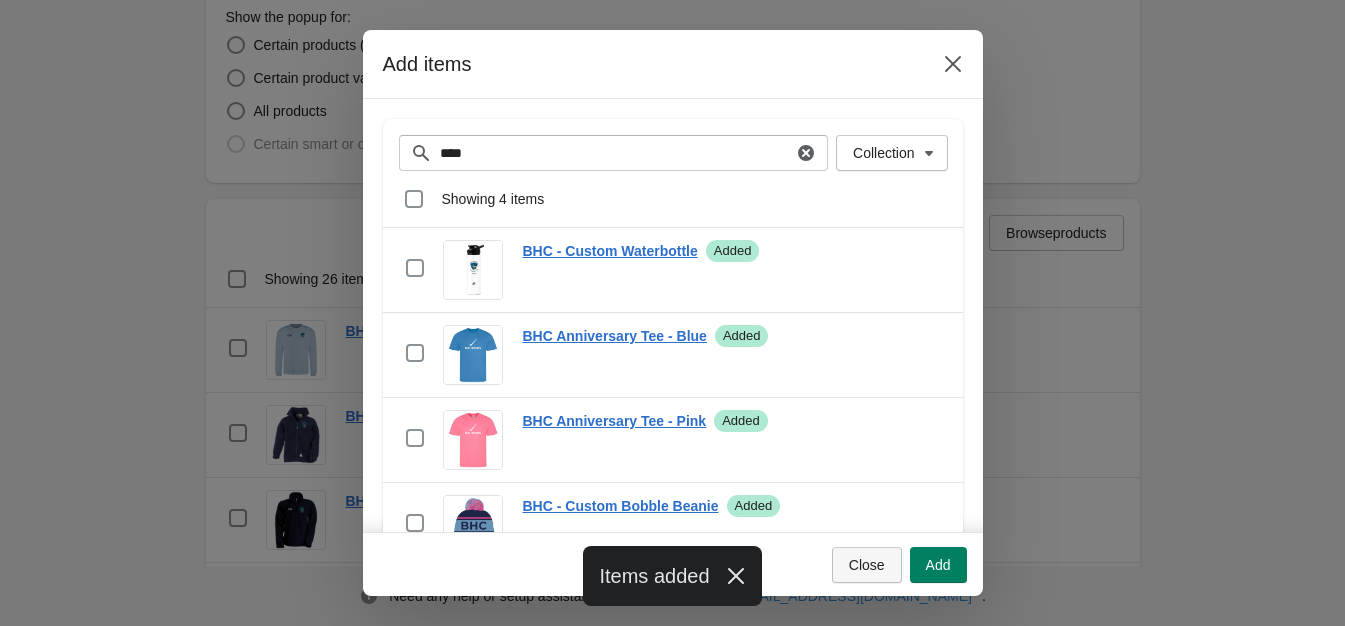 click on "Close" at bounding box center (867, 565) 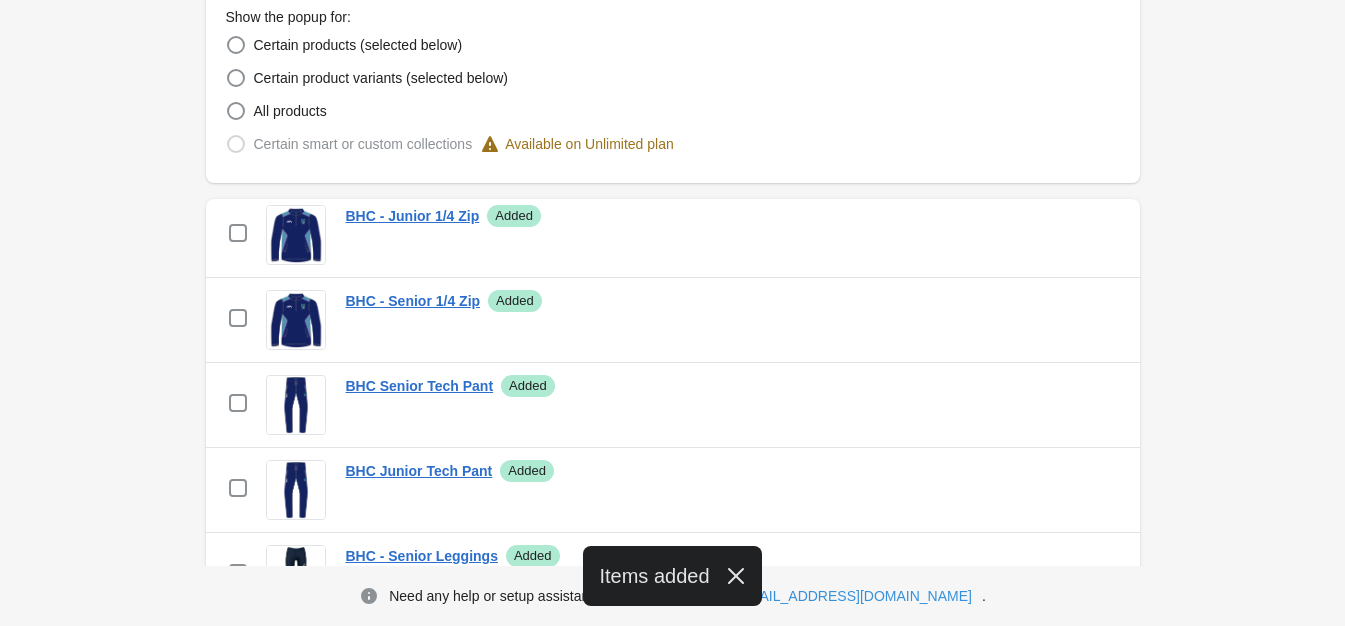 scroll, scrollTop: 900, scrollLeft: 0, axis: vertical 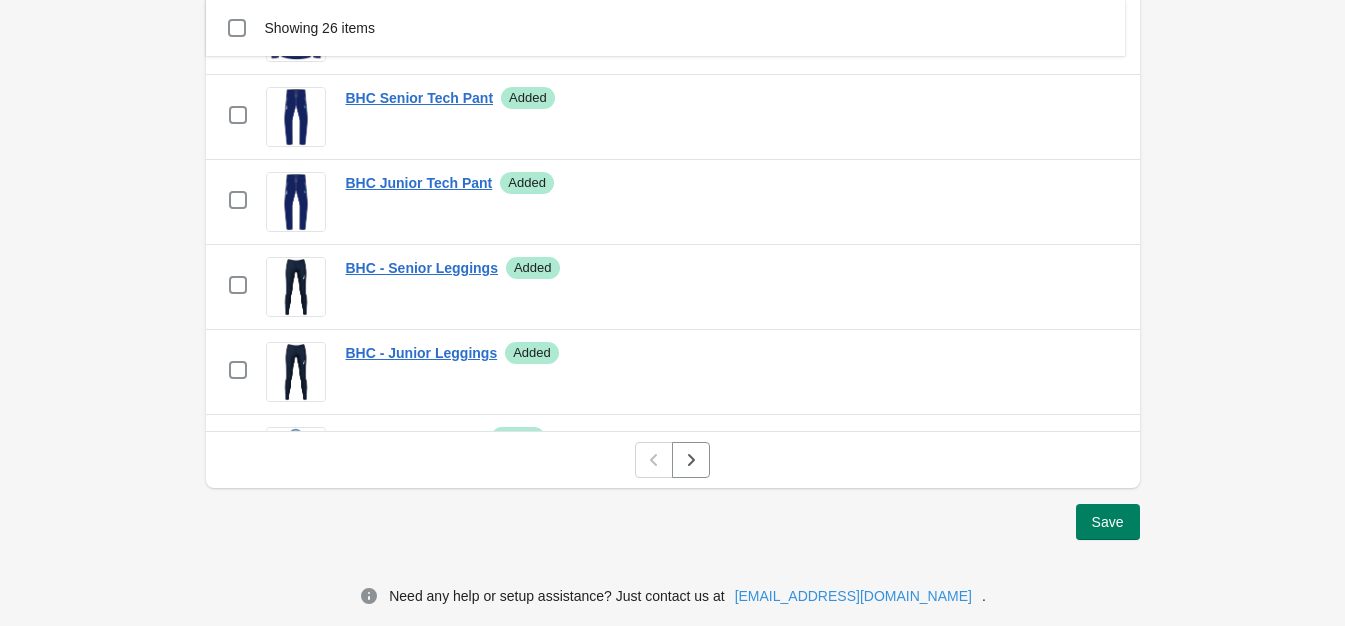 click on "Warnings Back to all warnings This warning is  enabled . Disable 1 Warning content 2 Warning targeting 1 Warning content 2 Warning targeting Show the warning only once? If checked, the warning is shown once per customer session Enable geo-location targeting? You can show (or don't show) the warning for certain countries/states selected Show for: Edit Show the popup for: Certain products (selected below) Certain product variants (selected below) All products Certain smart or custom collections Available on Unlimited plan Browse  products Showing 26 items Select all 26 items Showing 26 items Select Select all 26 items 0 selected Actions checkbox BHC Sweatshirt Success  Added Remove checkbox BHC - Mini Thermal Fleece Success  Added Remove checkbox BHC - Junior Fleece Success  Added Remove checkbox BHC Tots Jumper Success  Added Remove checkbox BHC - Junior Shirt Success  Added Remove checkbox BHC - Senior Shirt Success  Added Remove checkbox BHC - S Skort Success  Added Remove checkbox BHC - Junior Skort Added ." at bounding box center [673, -123] 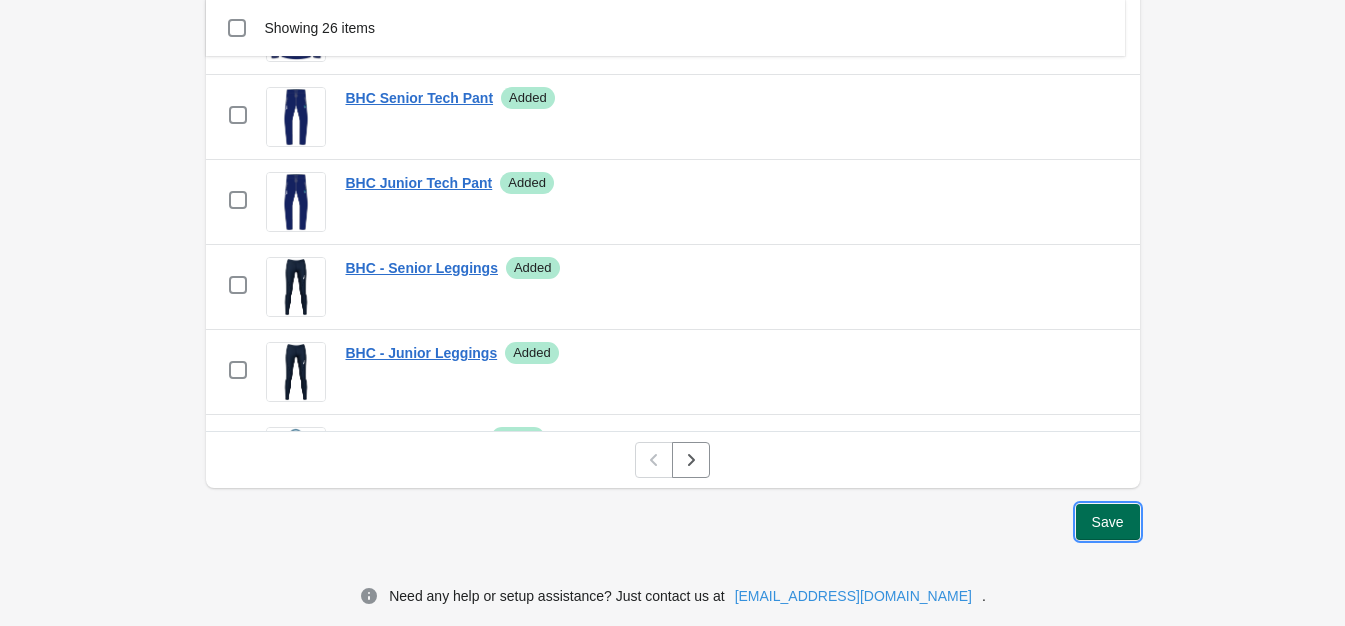 click on "Save" at bounding box center [1108, 522] 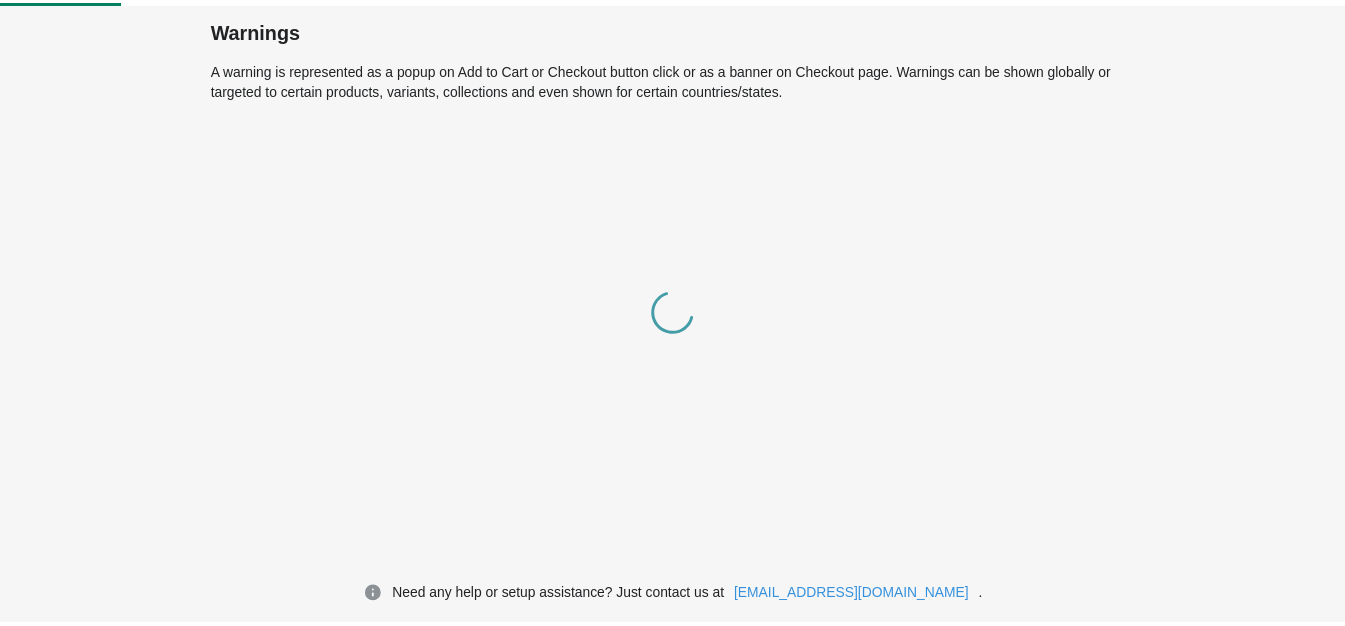 scroll, scrollTop: 0, scrollLeft: 0, axis: both 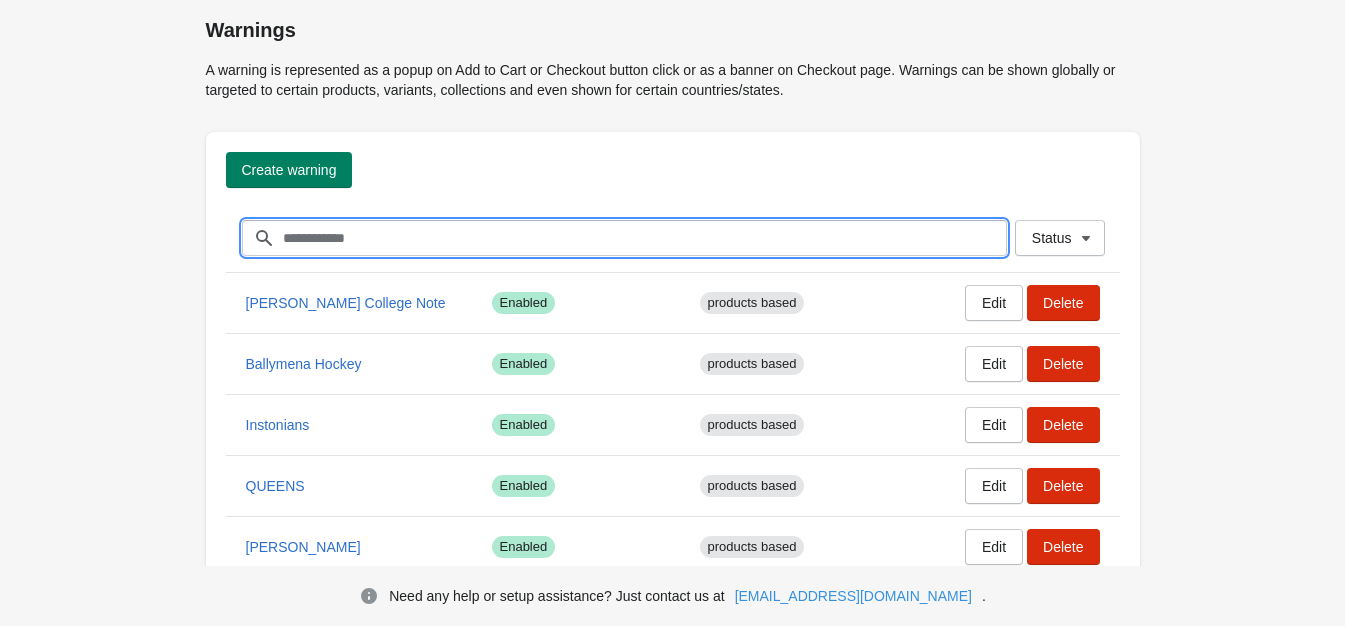 click on "Filter items" at bounding box center (644, 238) 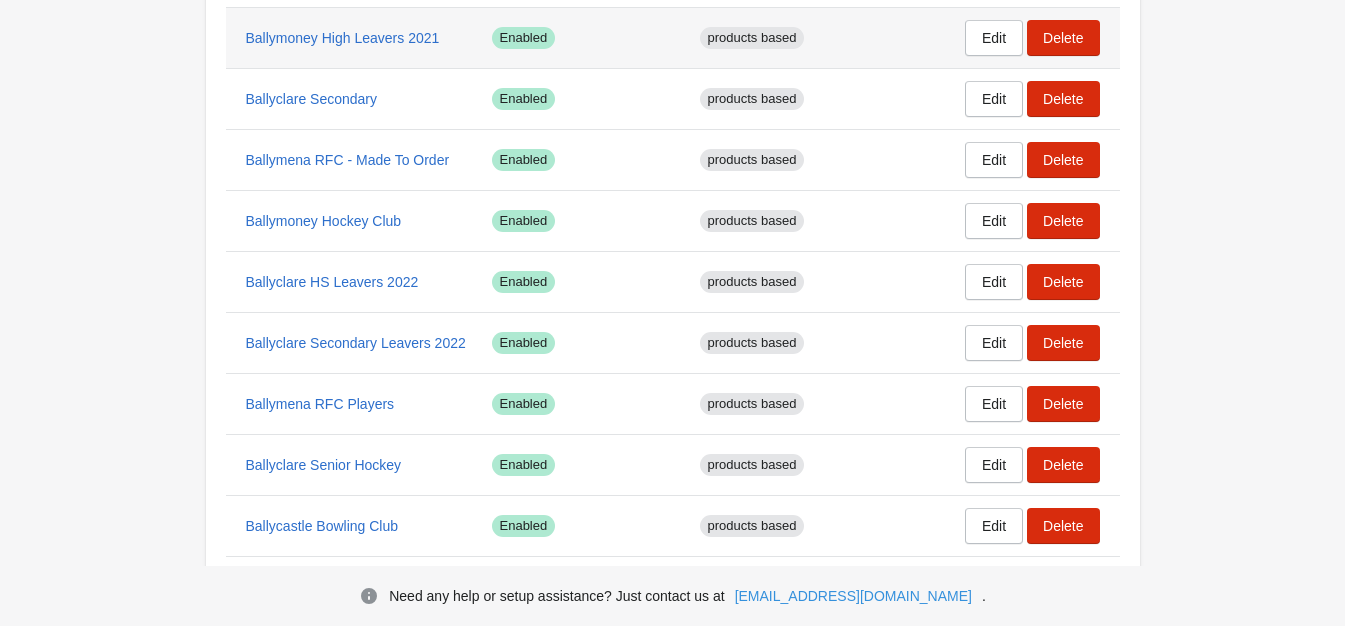 scroll, scrollTop: 700, scrollLeft: 0, axis: vertical 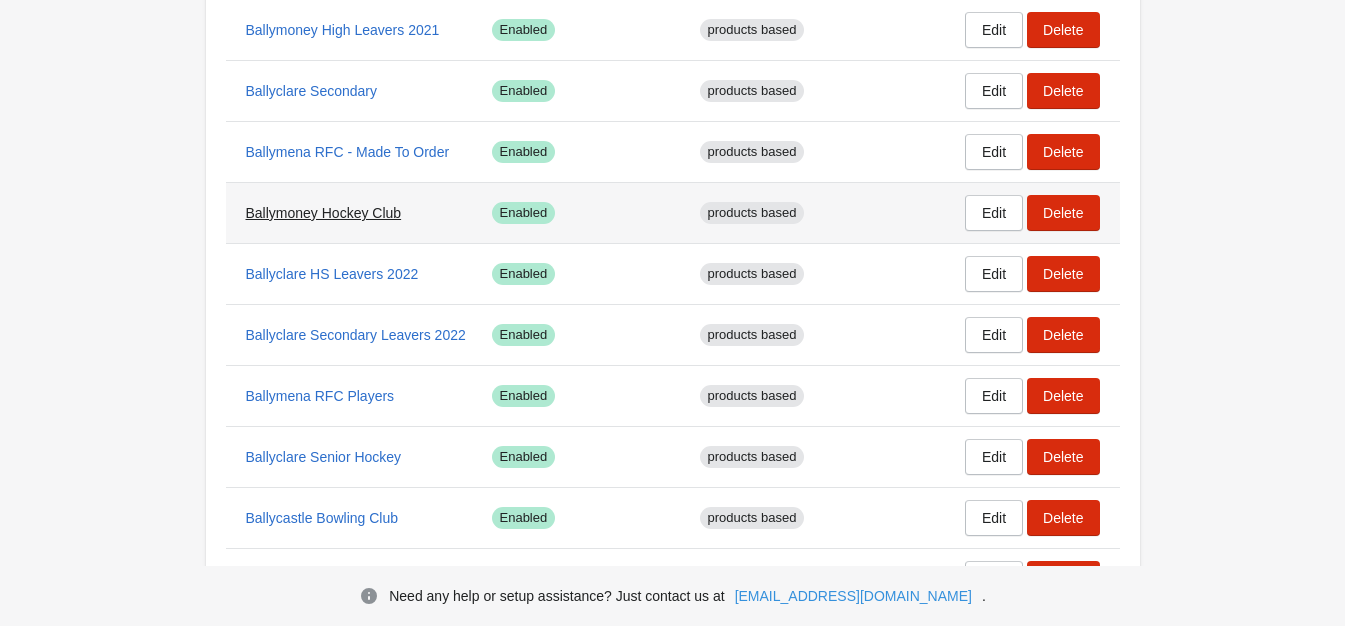 type on "*****" 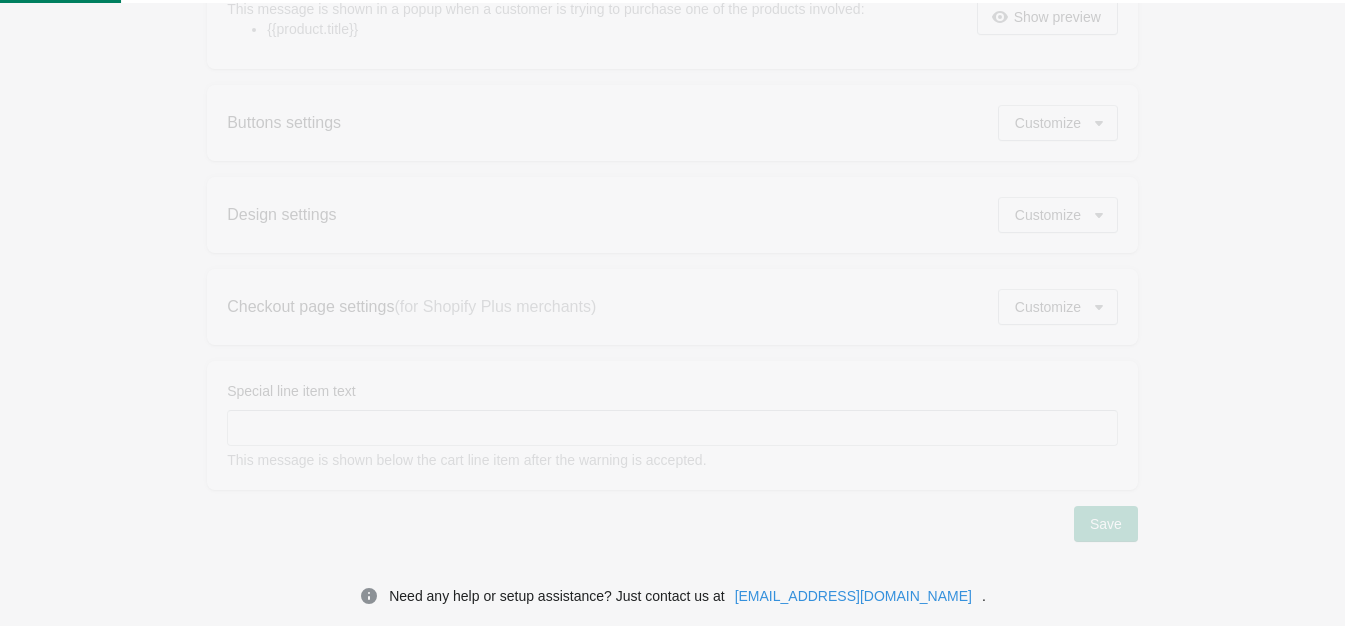 type on "**********" 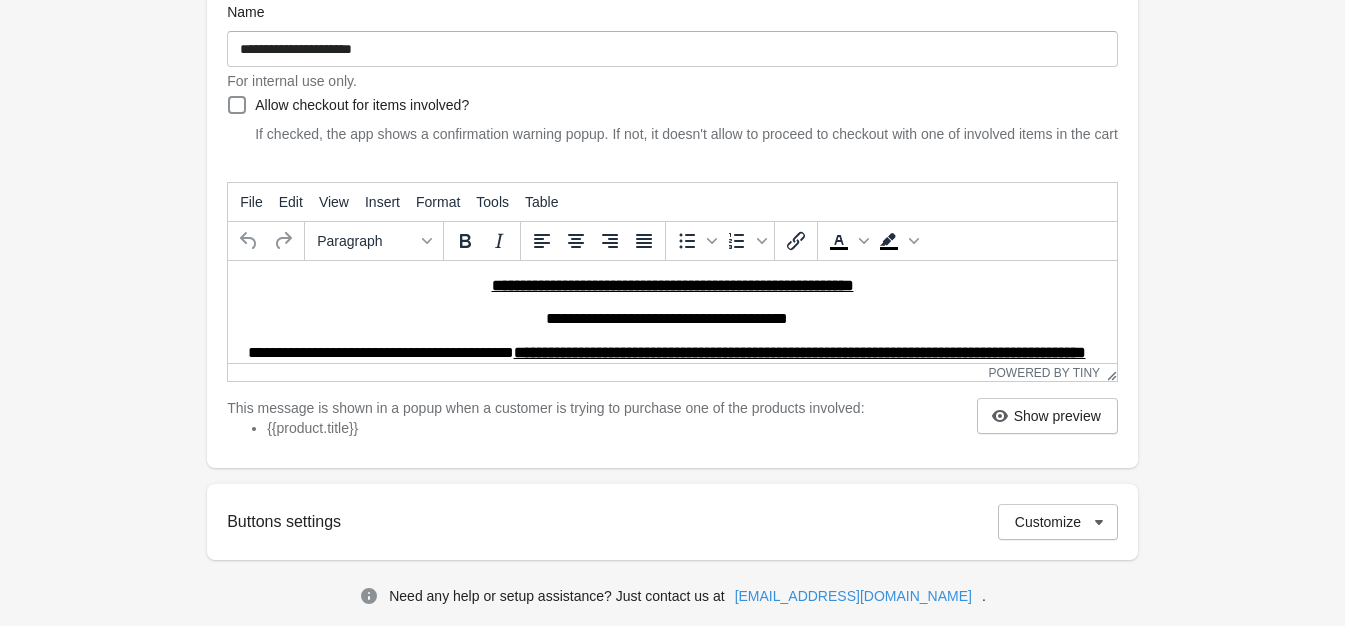 scroll, scrollTop: 300, scrollLeft: 0, axis: vertical 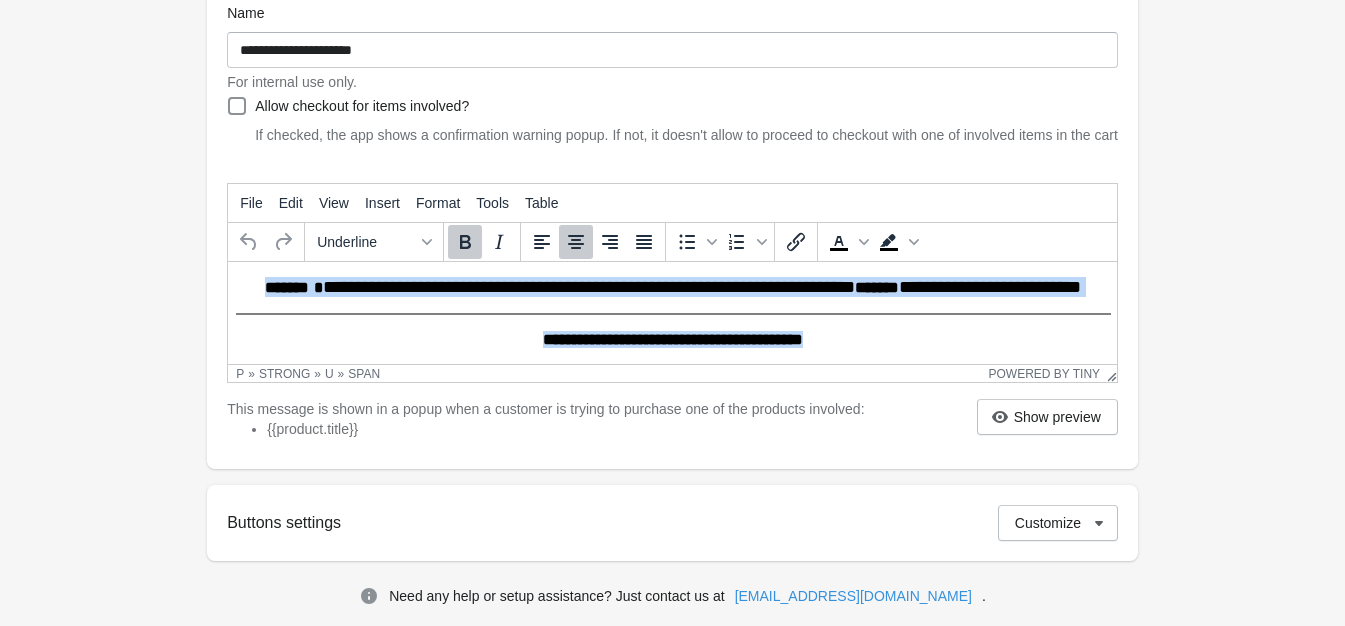 drag, startPoint x: 438, startPoint y: 288, endPoint x: 962, endPoint y: 400, distance: 535.8358 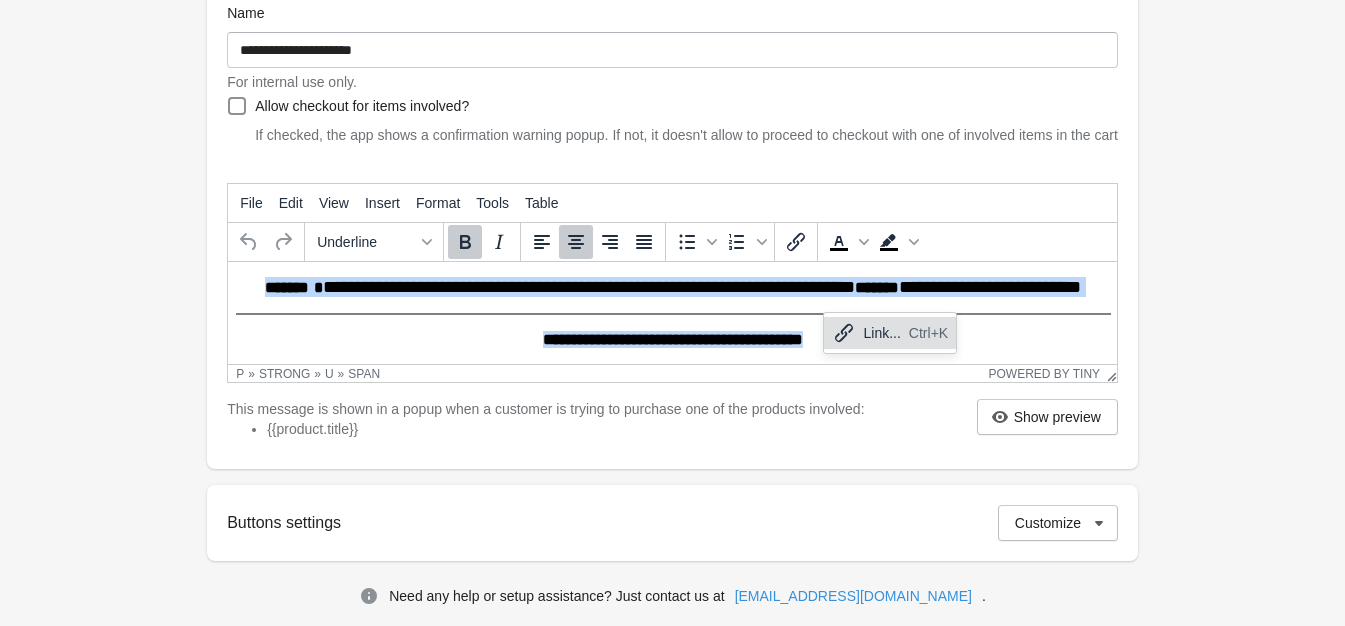click on "**********" at bounding box center [672, 189] 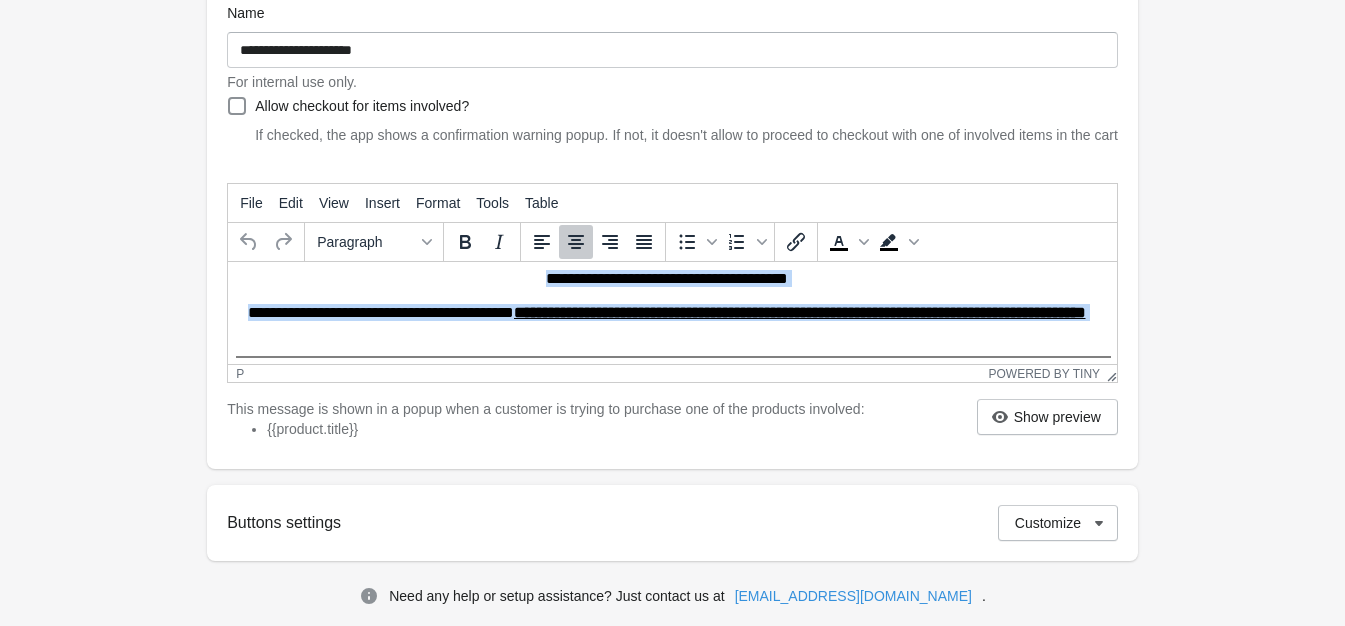 scroll, scrollTop: 0, scrollLeft: 0, axis: both 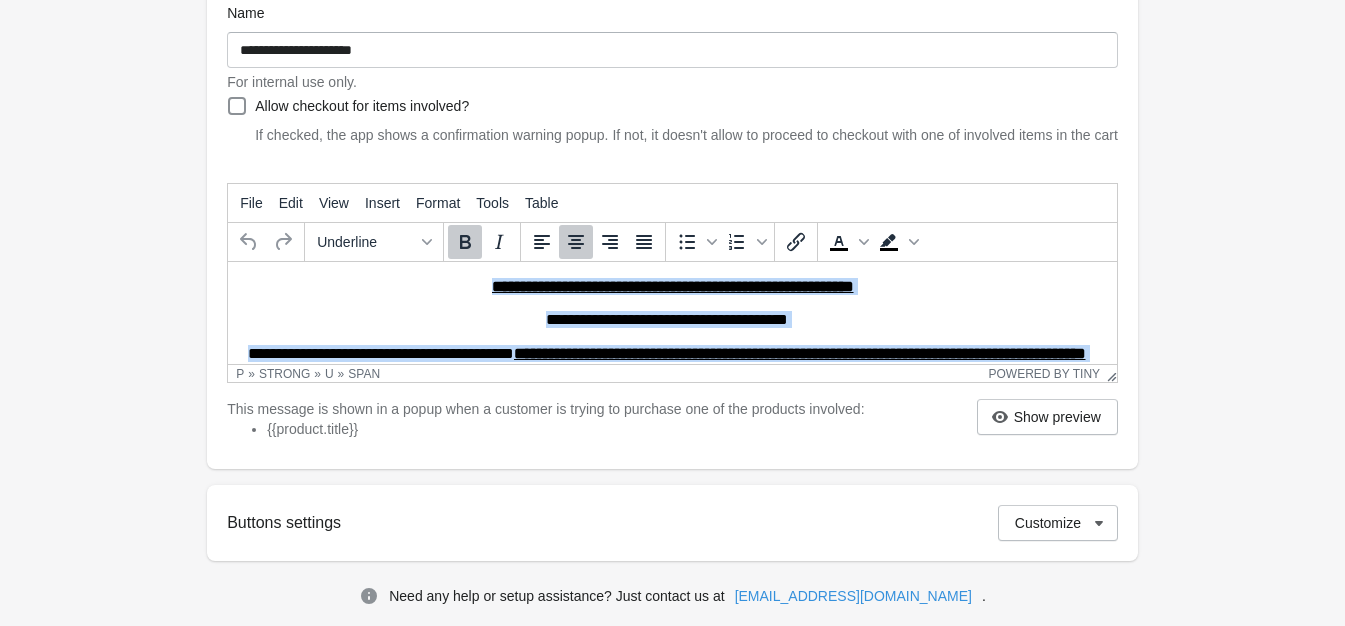 drag, startPoint x: 849, startPoint y: 338, endPoint x: 541, endPoint y: 442, distance: 325.0846 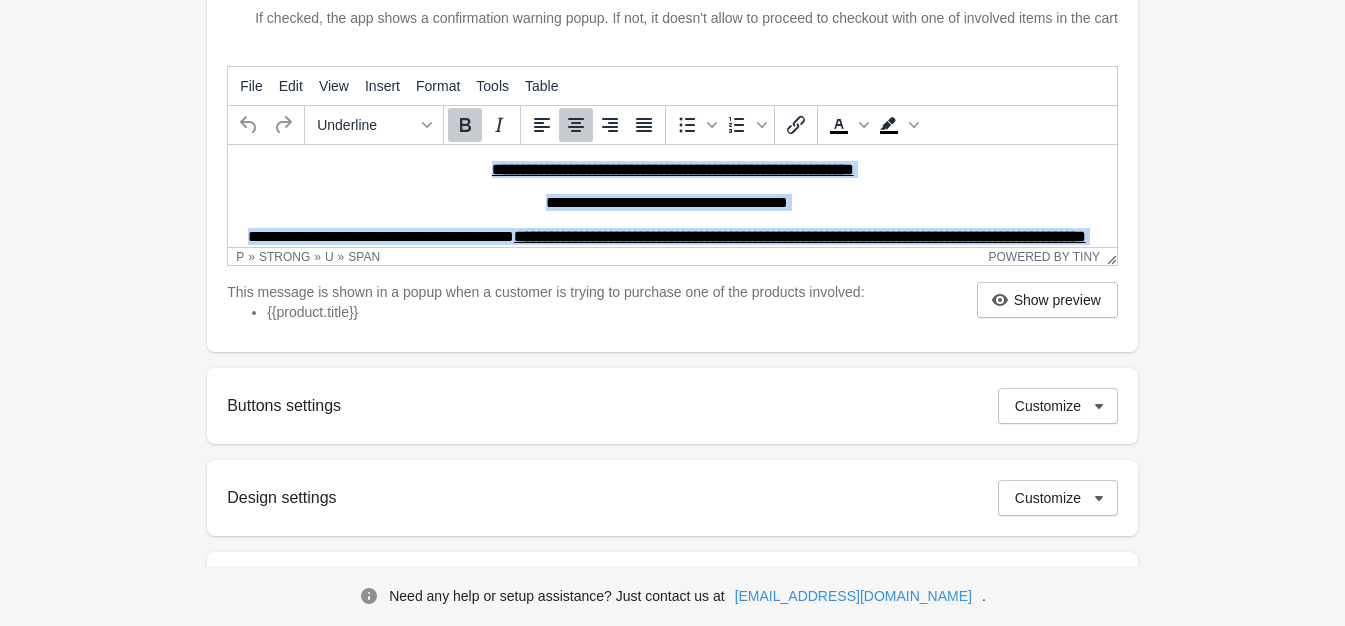 scroll, scrollTop: 700, scrollLeft: 0, axis: vertical 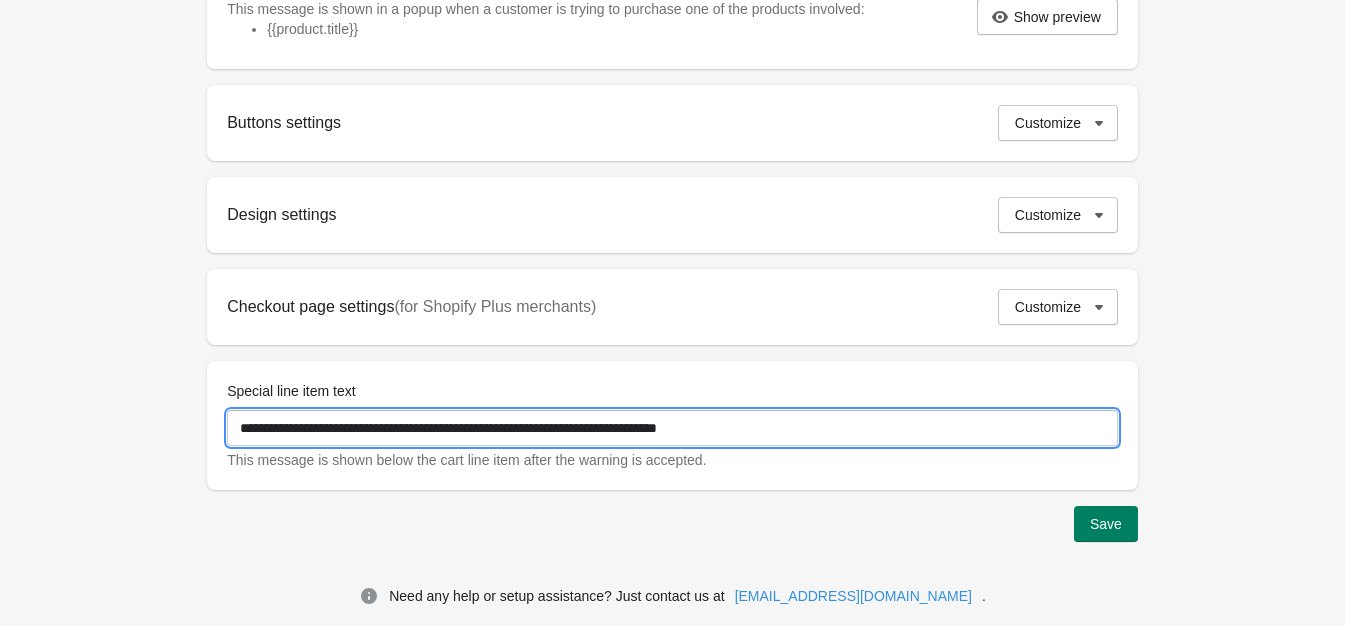 drag, startPoint x: 787, startPoint y: 445, endPoint x: 117, endPoint y: 463, distance: 670.24176 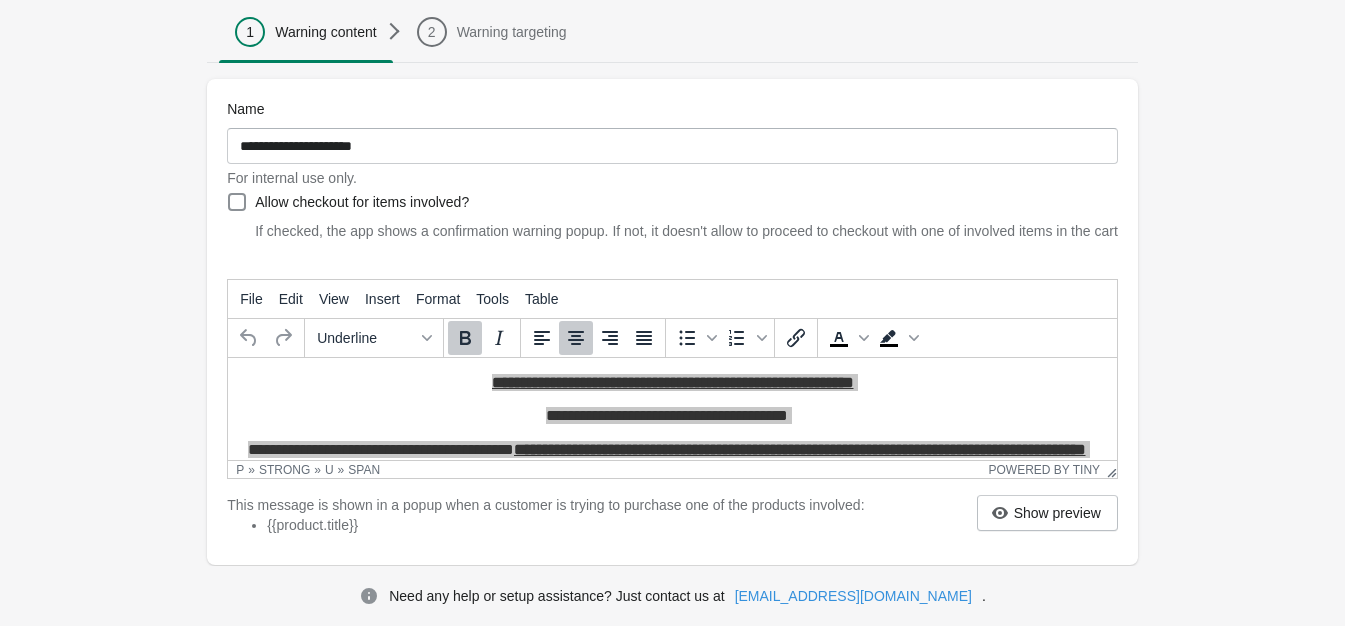 scroll, scrollTop: 400, scrollLeft: 0, axis: vertical 